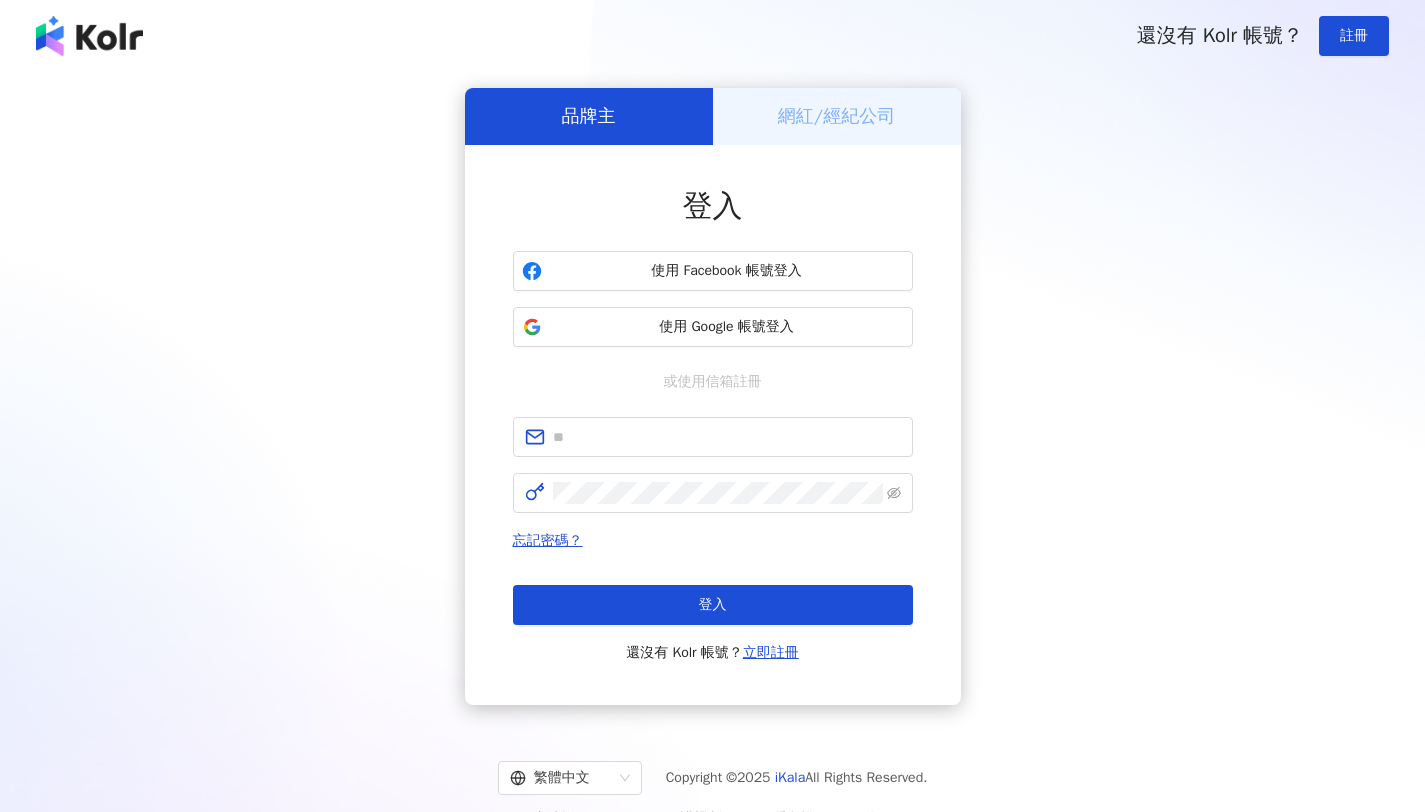scroll, scrollTop: 0, scrollLeft: 0, axis: both 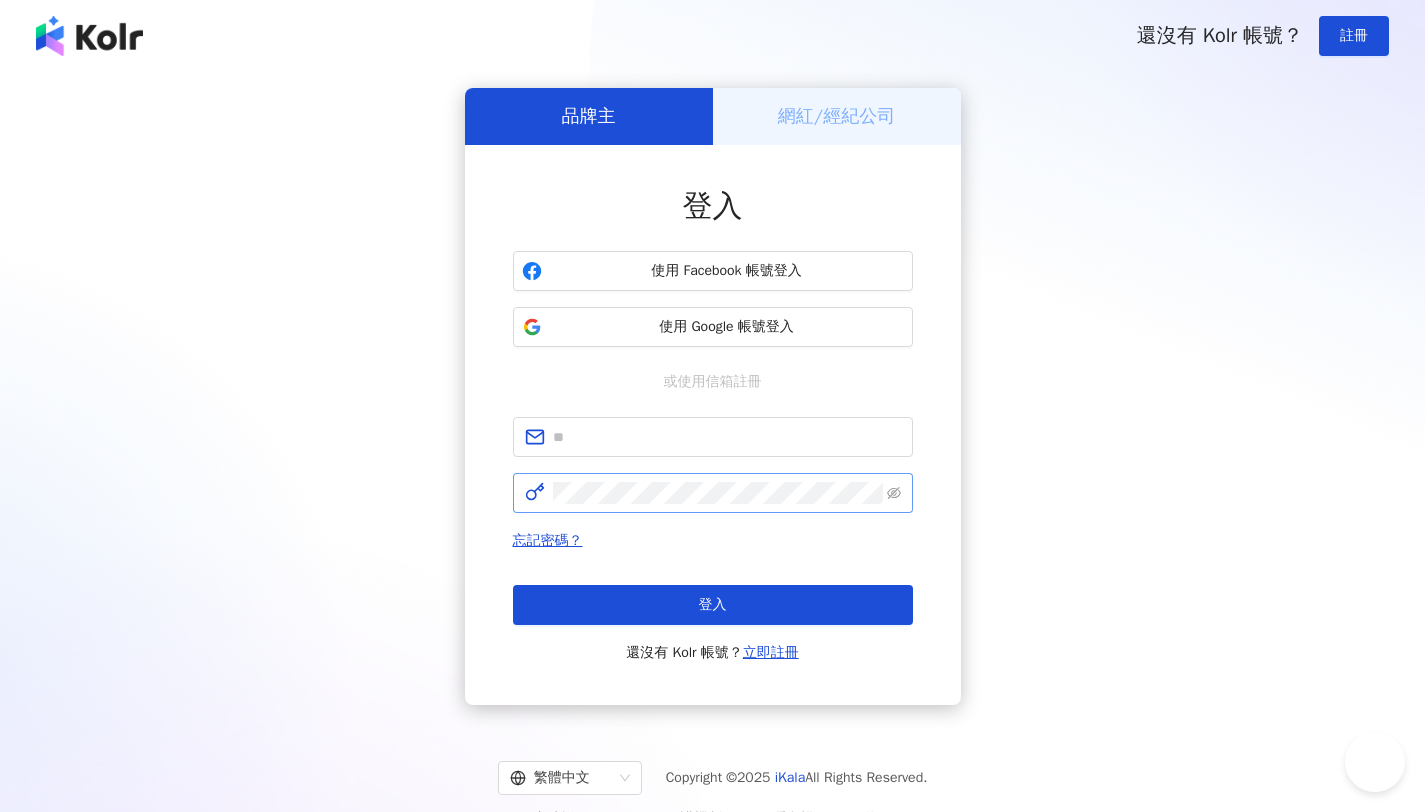 type on "**********" 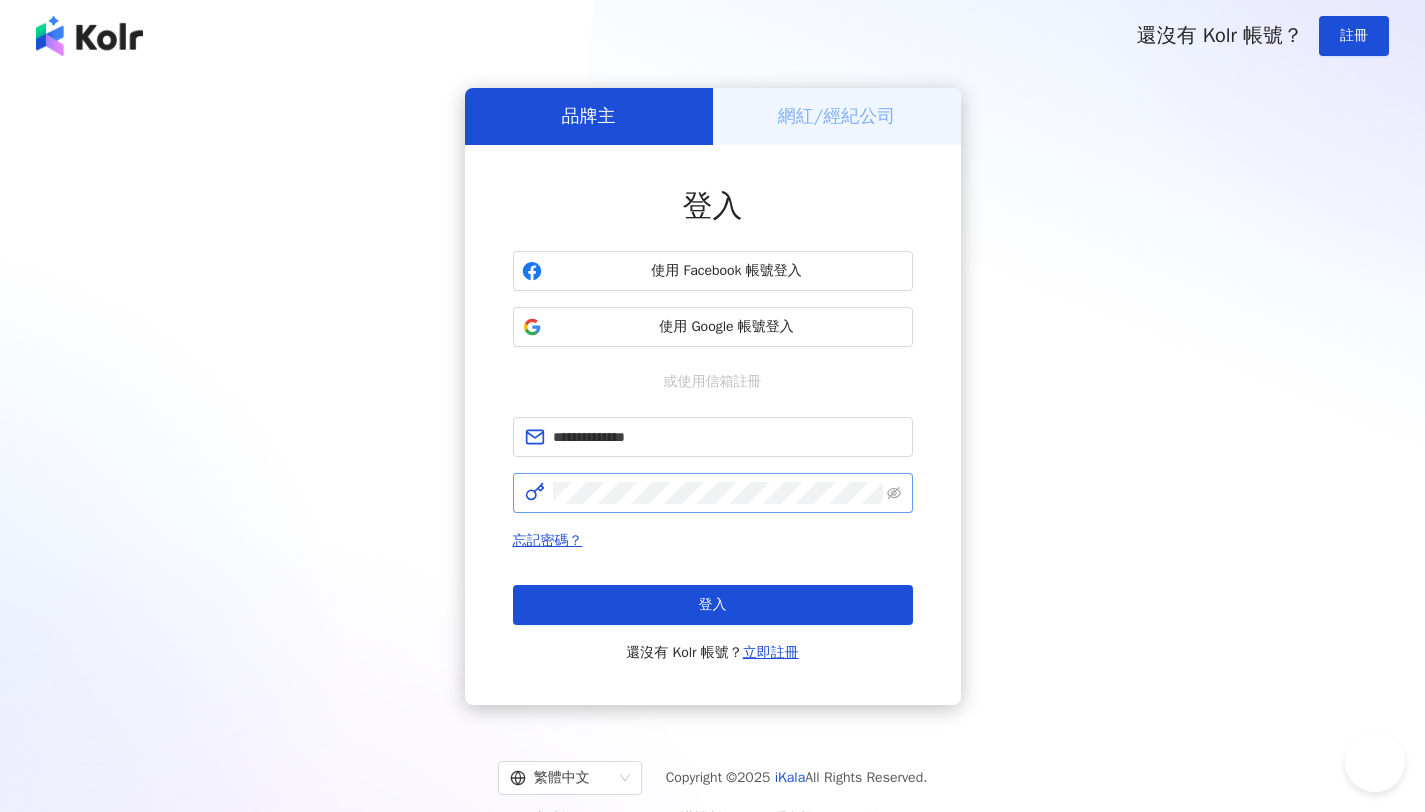 scroll, scrollTop: 0, scrollLeft: 0, axis: both 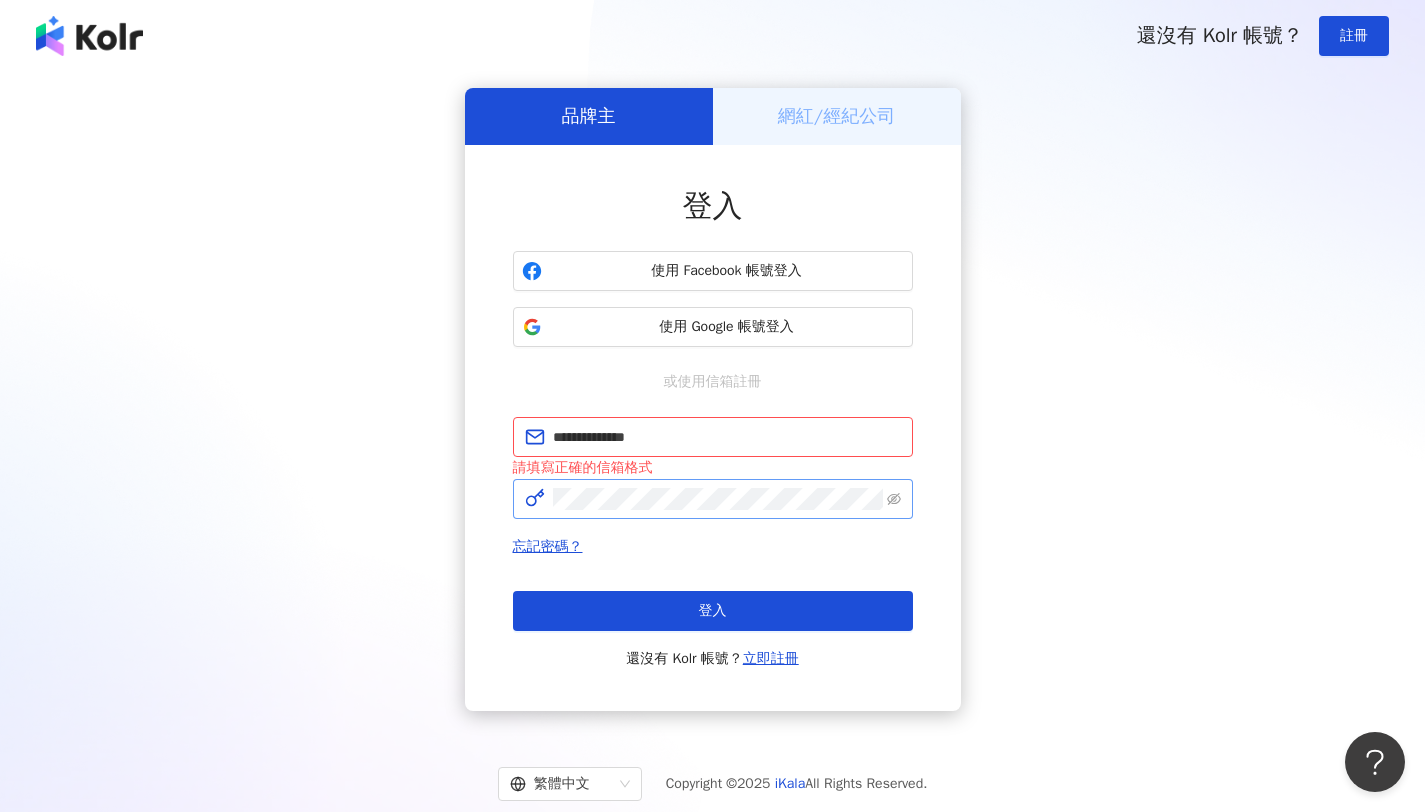 click at bounding box center [713, 499] 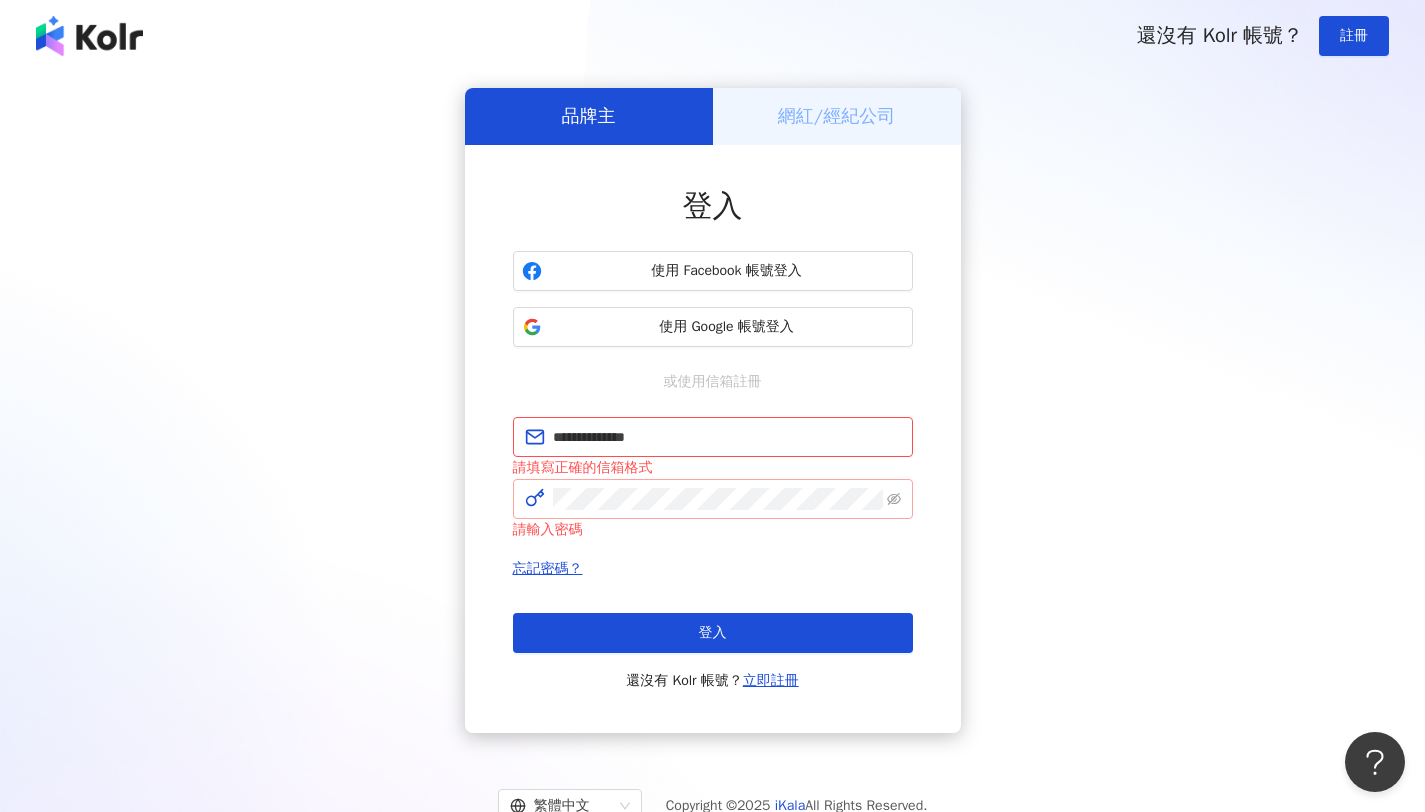 click at bounding box center (713, 499) 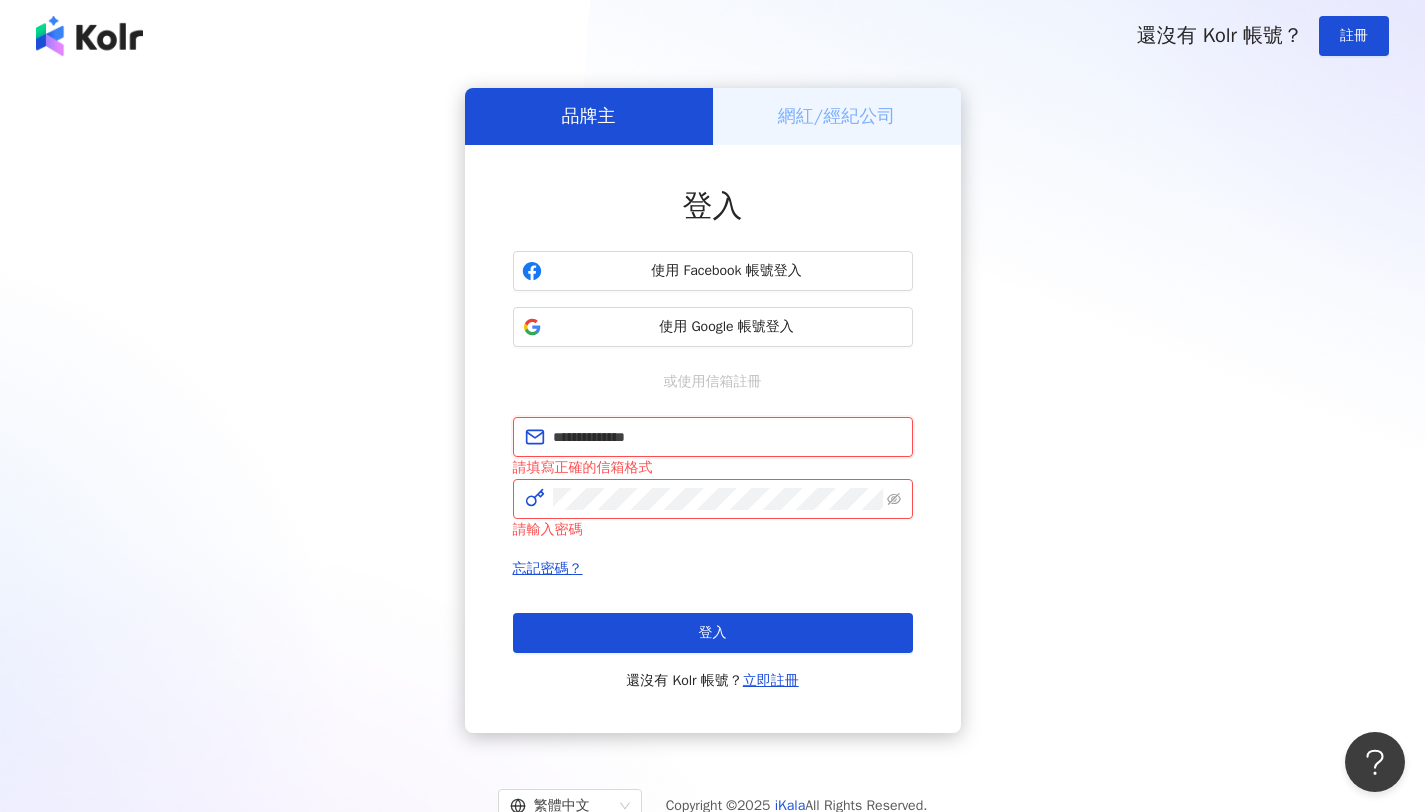 click on "**********" at bounding box center [727, 437] 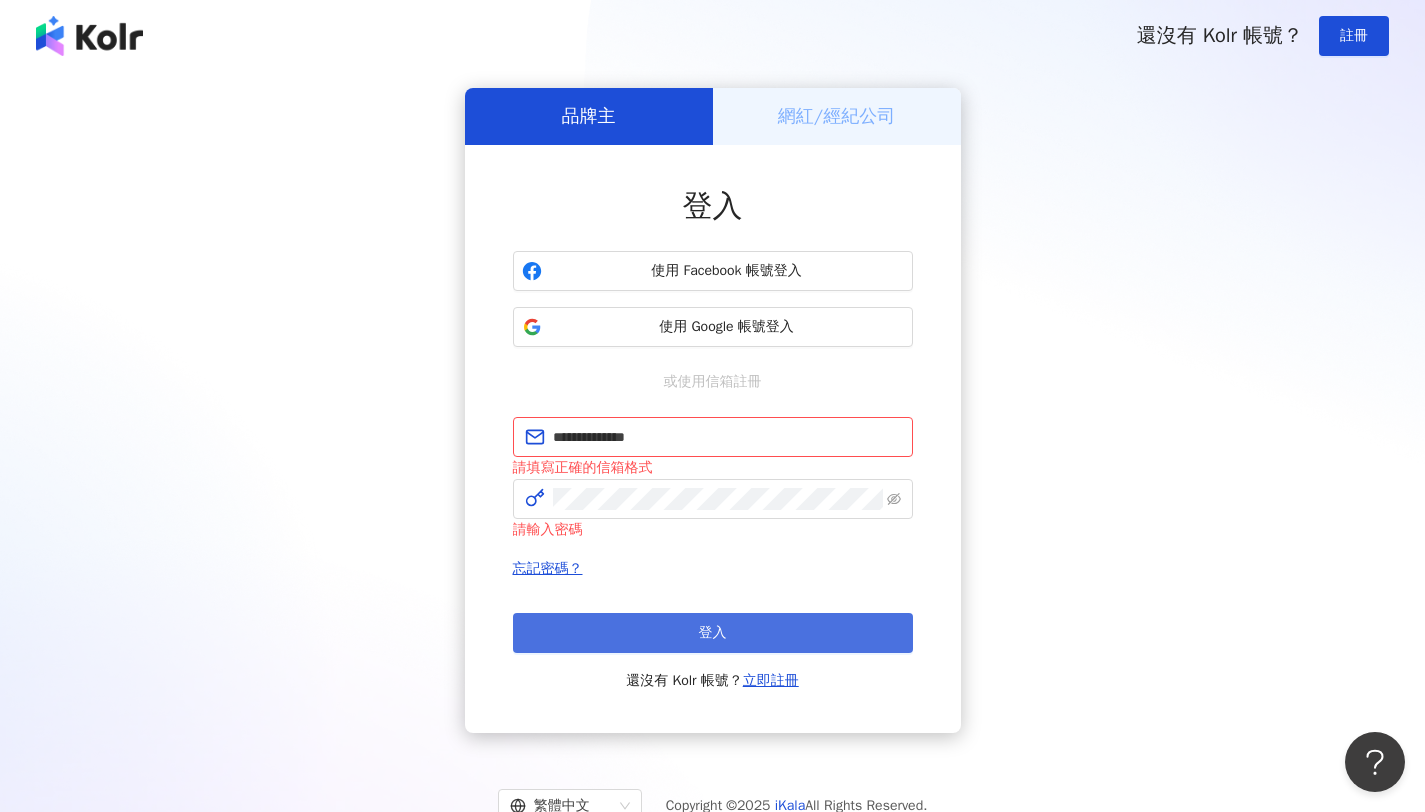 click on "登入" at bounding box center (713, 633) 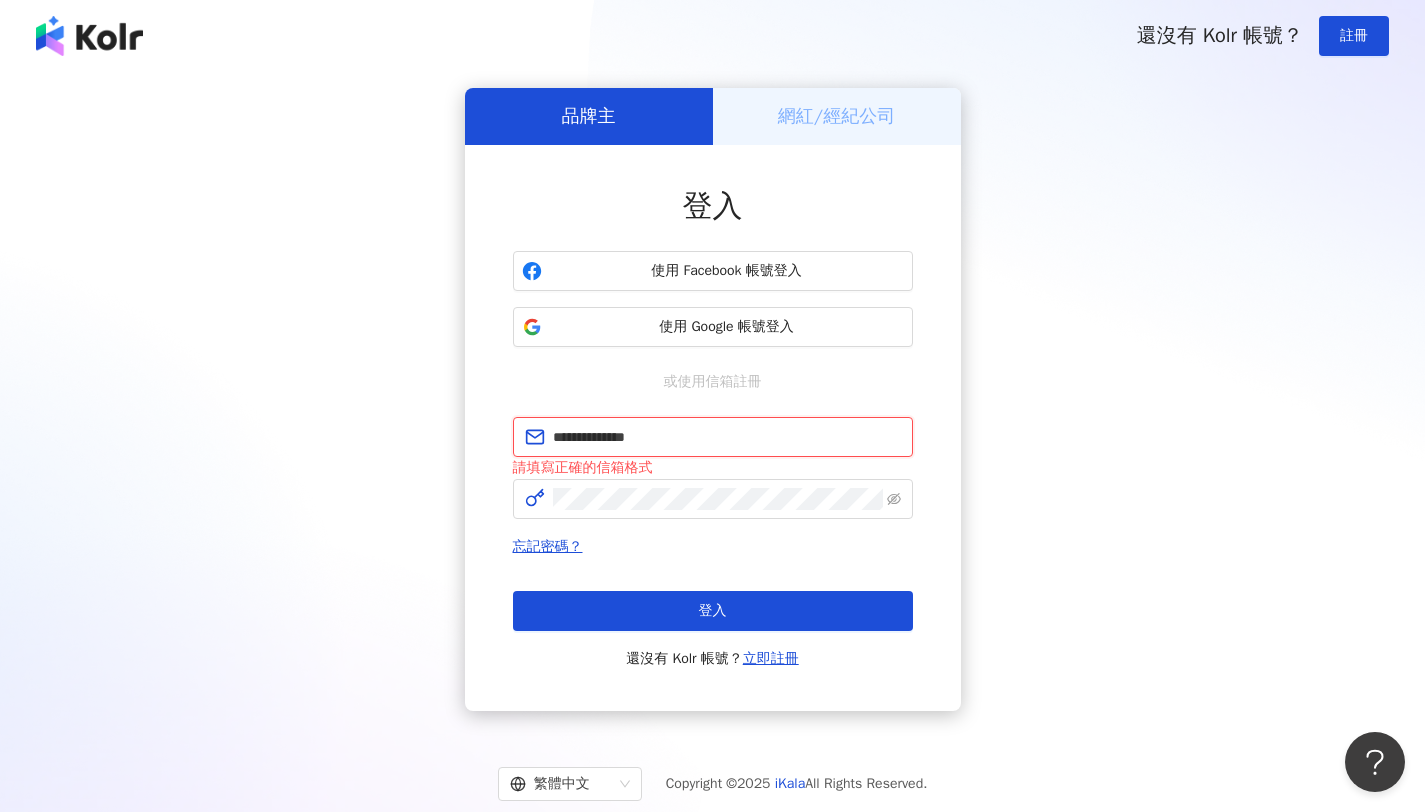 click on "**********" at bounding box center (727, 437) 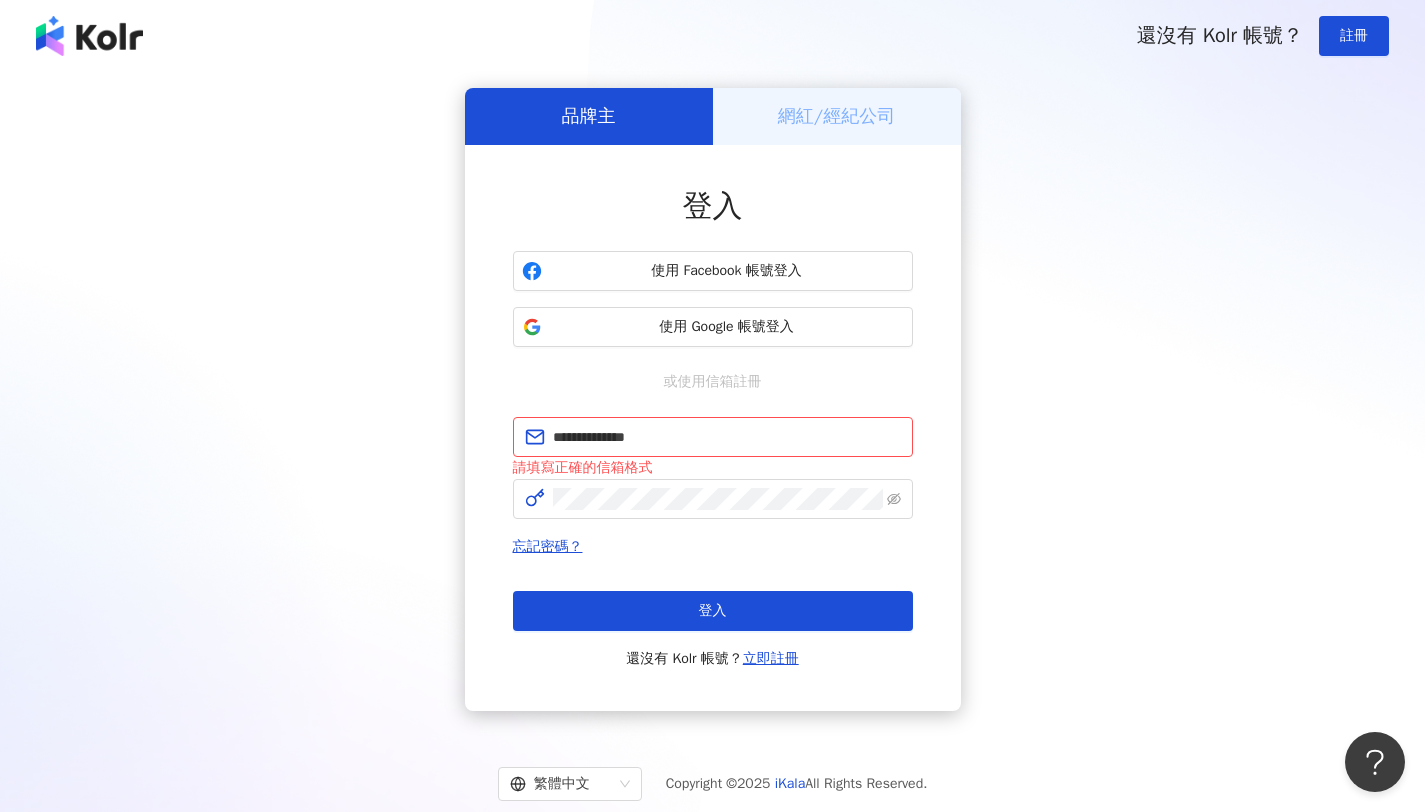 click on "**********" at bounding box center (713, 544) 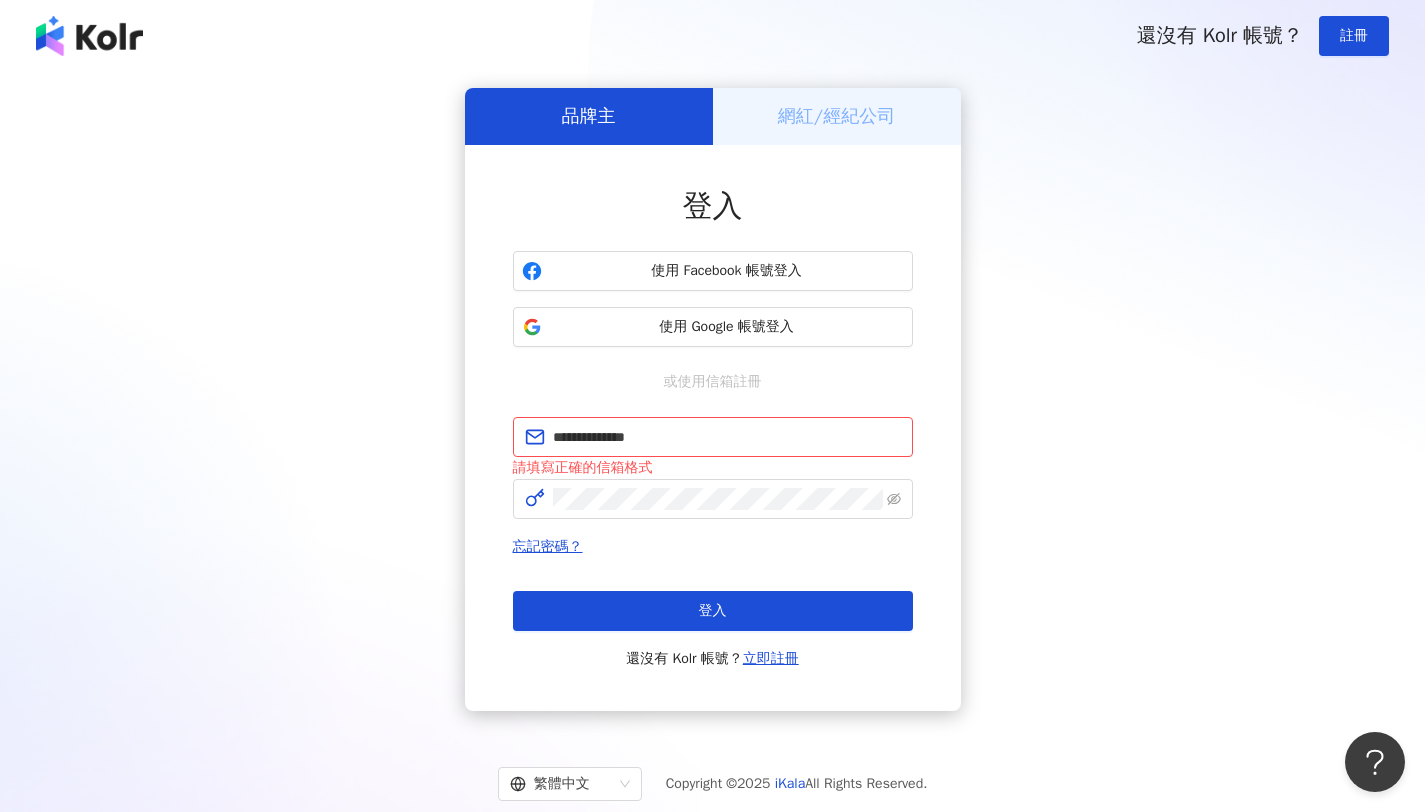 click on "**********" at bounding box center (713, 544) 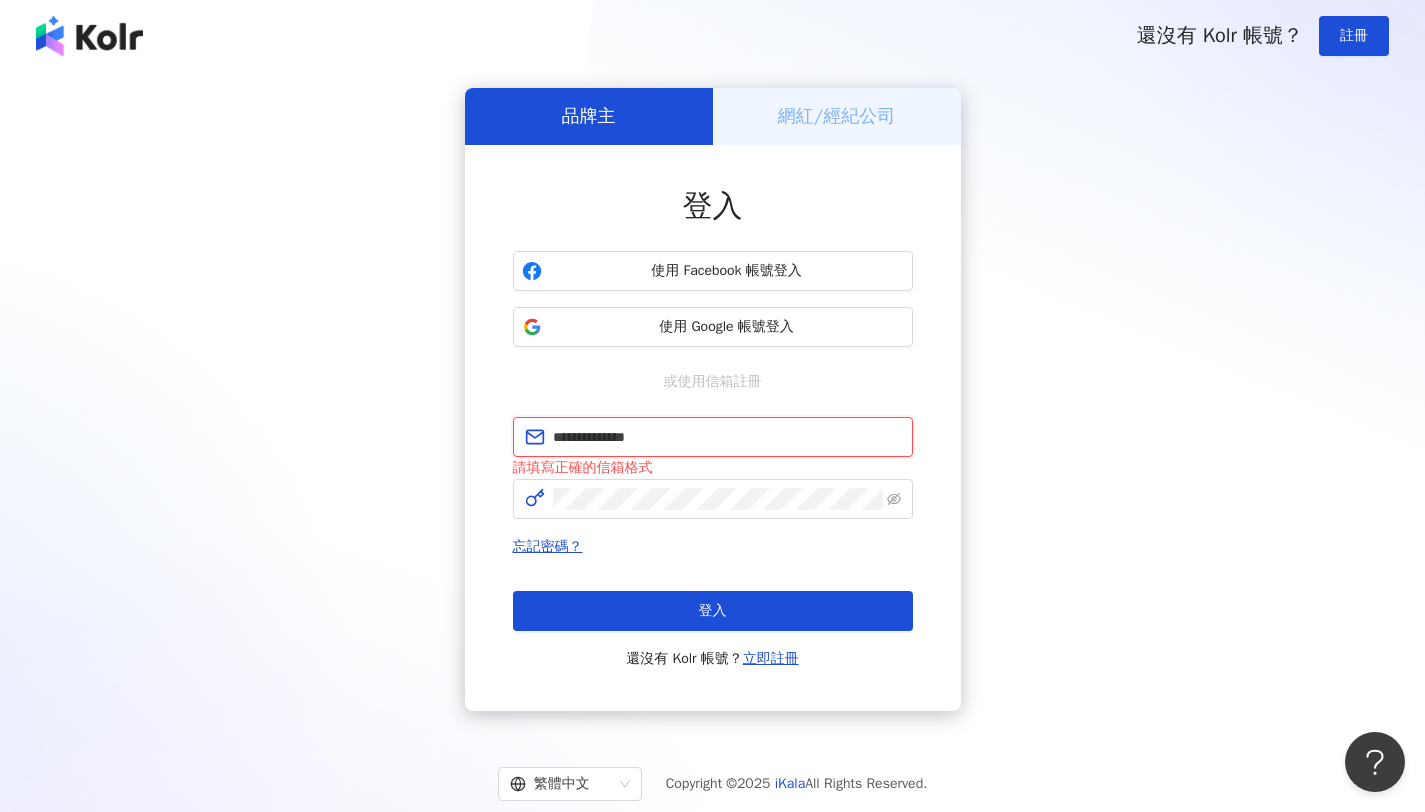 click on "**********" at bounding box center (727, 437) 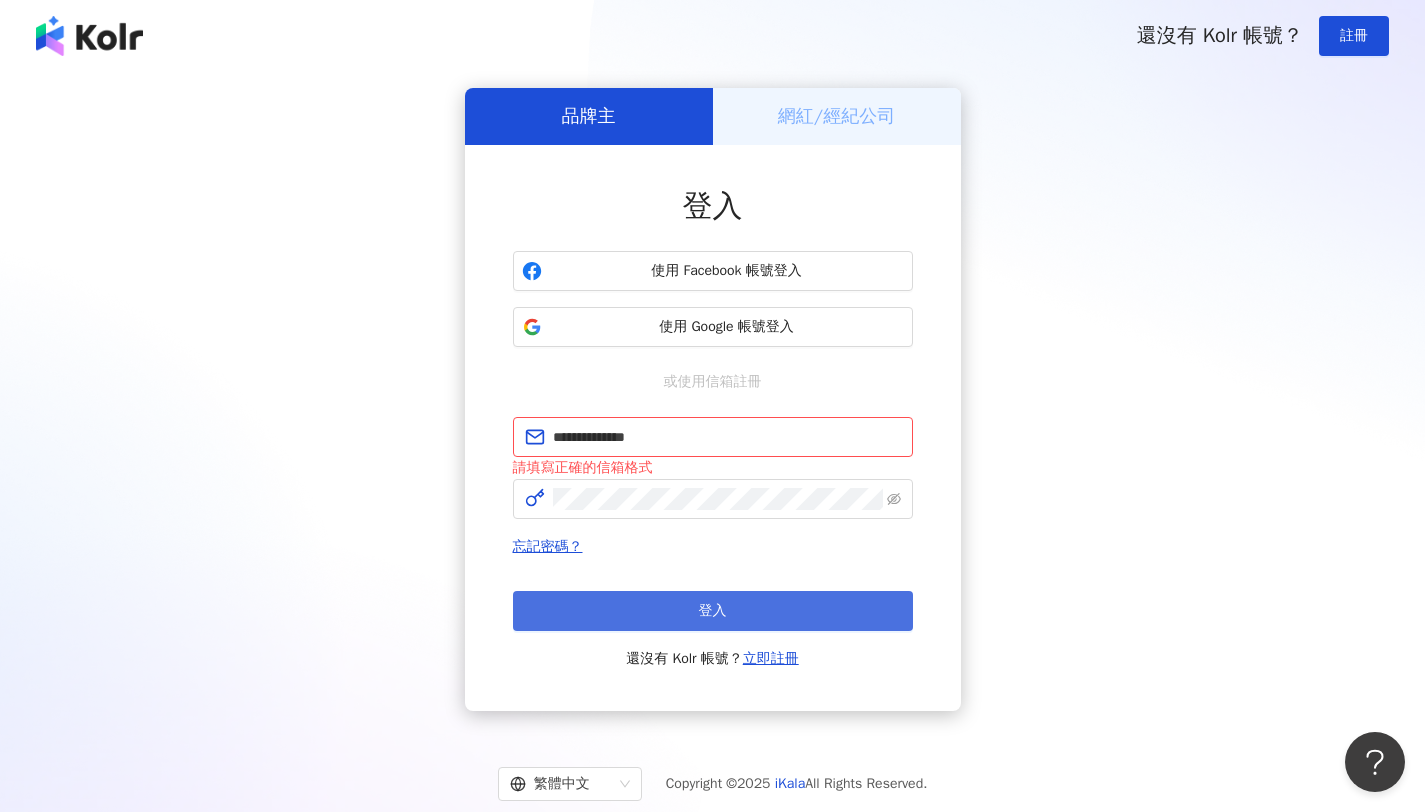 click on "登入" at bounding box center [713, 611] 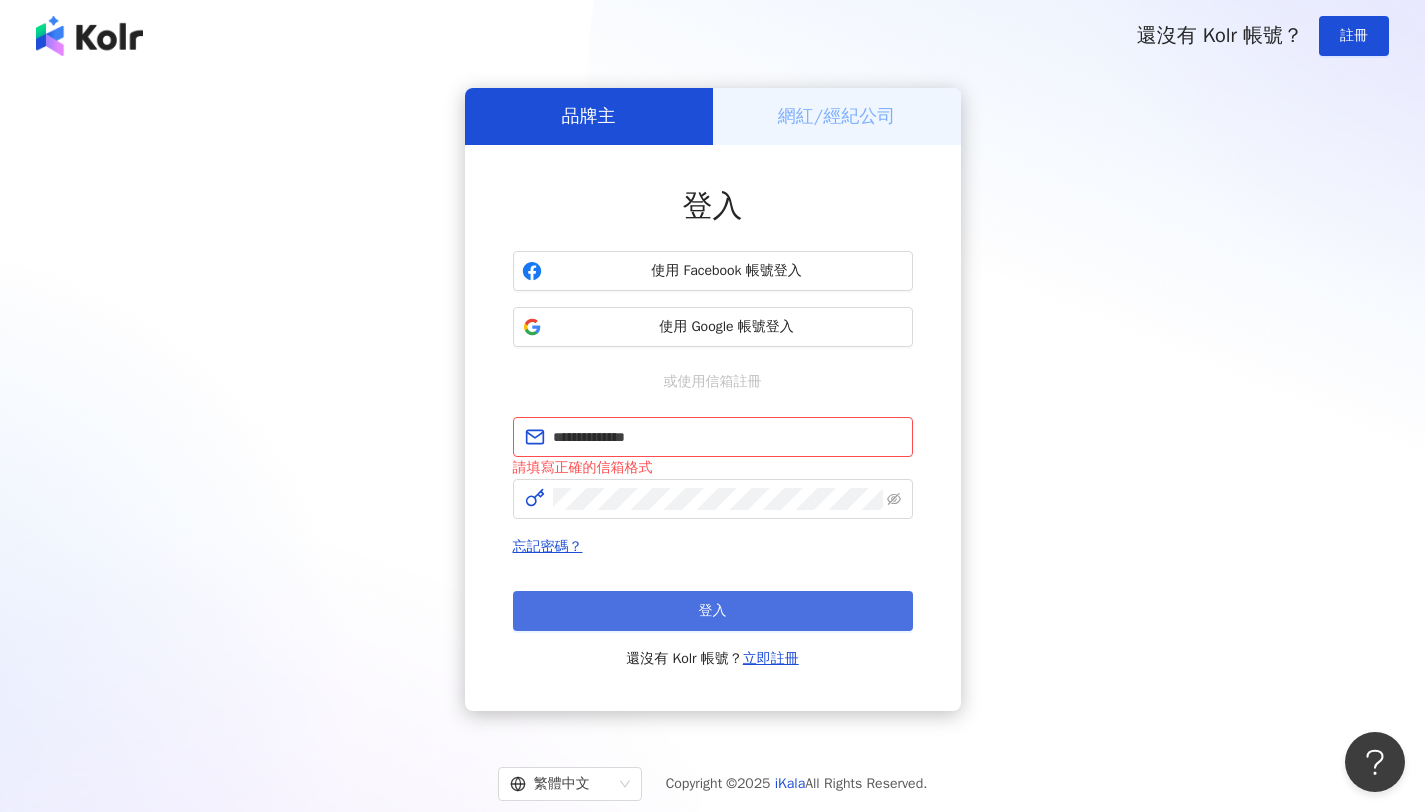 click on "登入" at bounding box center [713, 611] 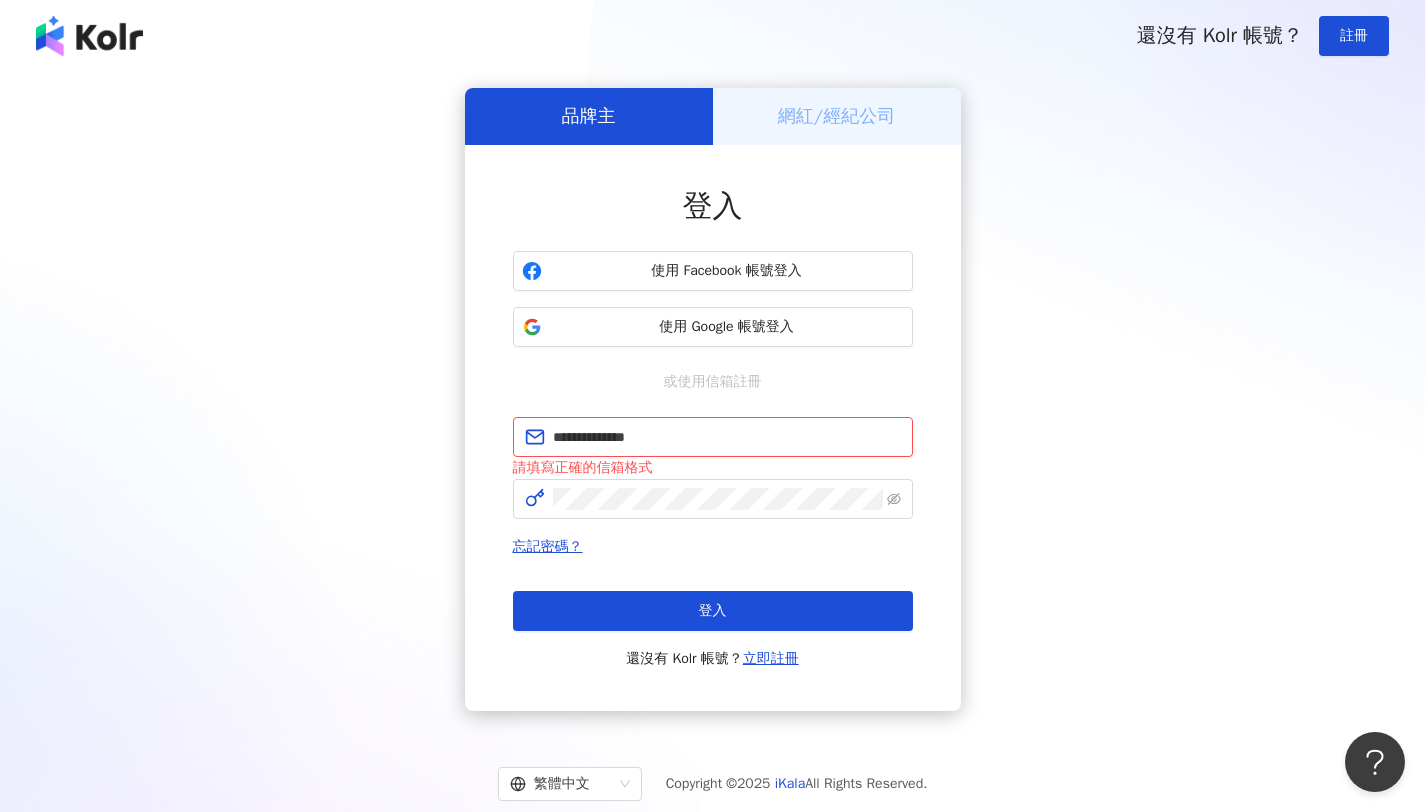 click on "**********" at bounding box center (712, 399) 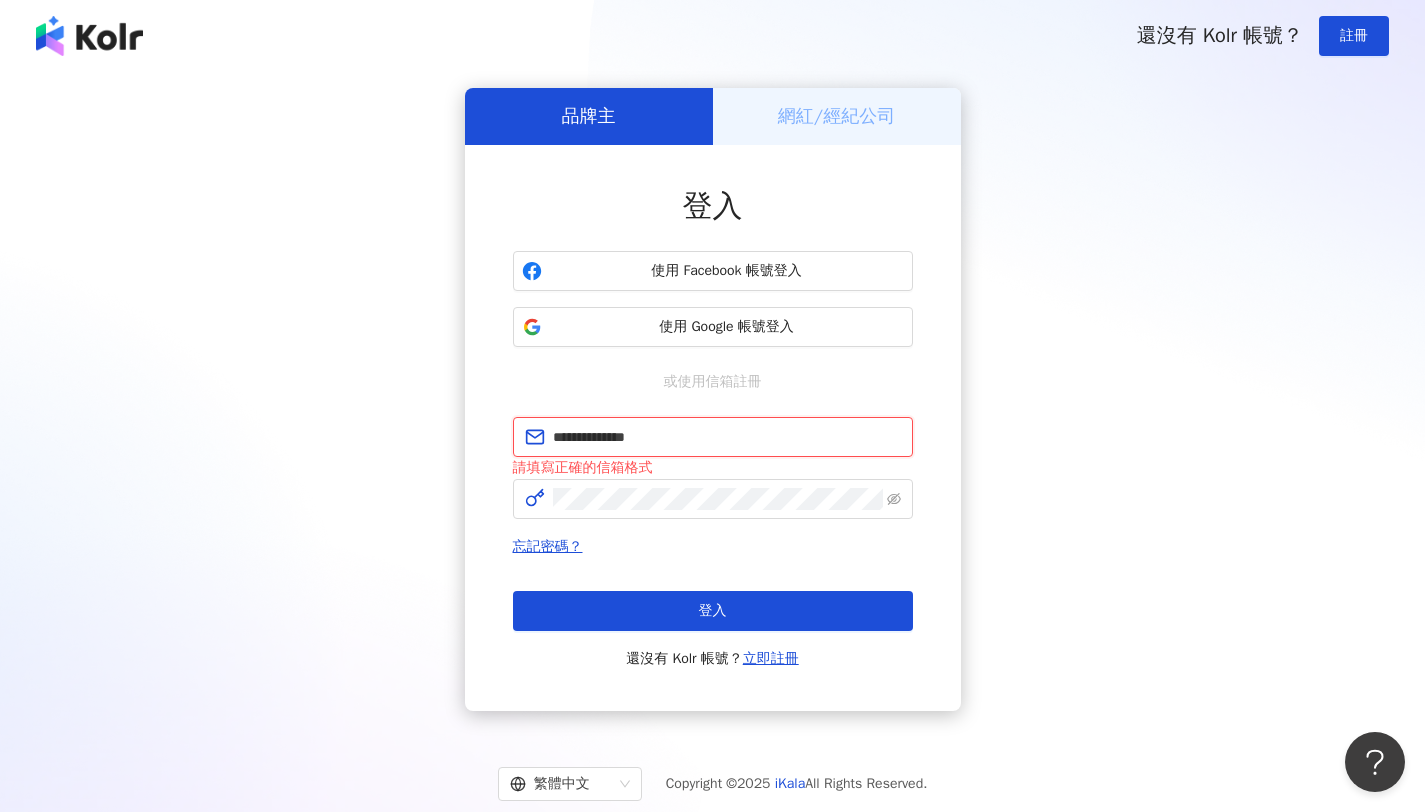 click on "**********" at bounding box center [727, 437] 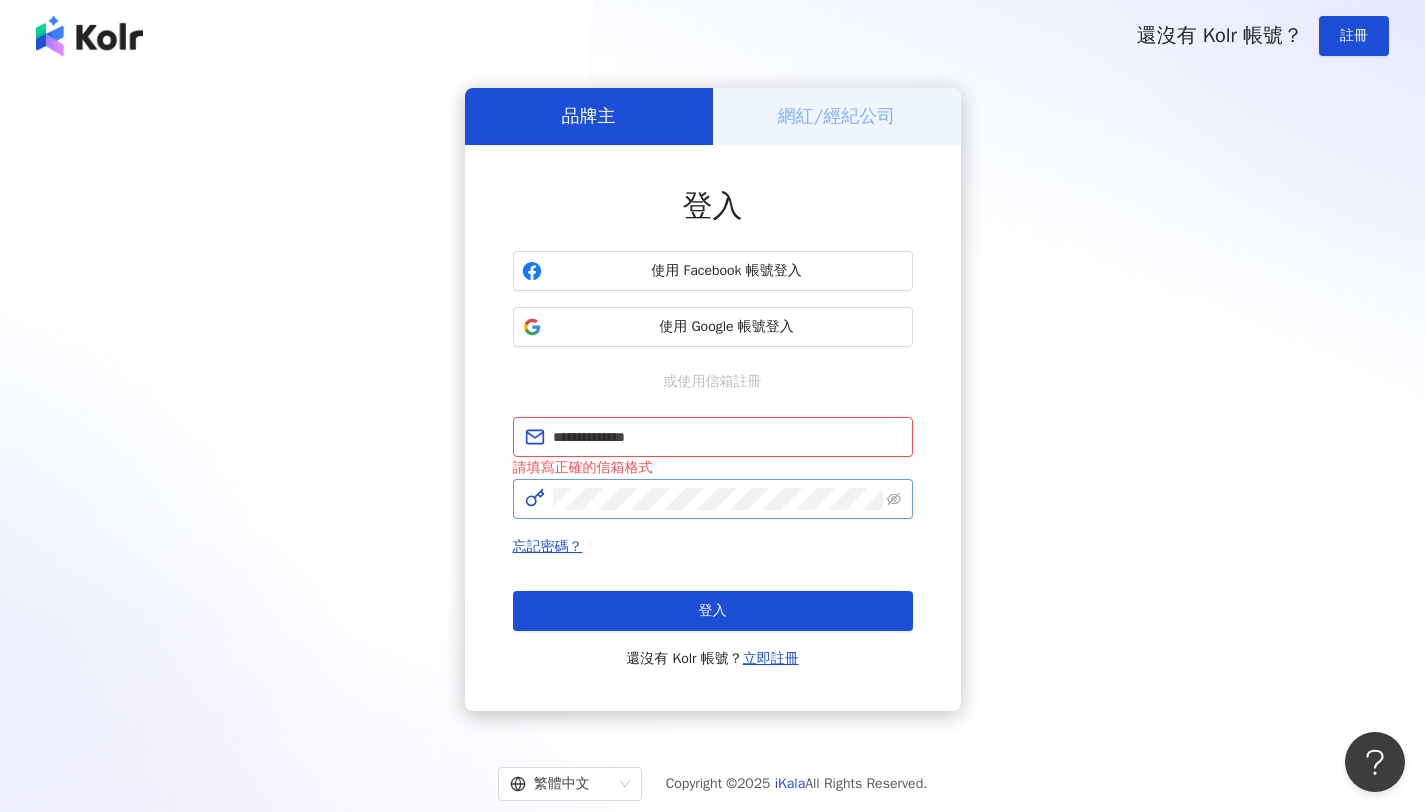 click at bounding box center (713, 499) 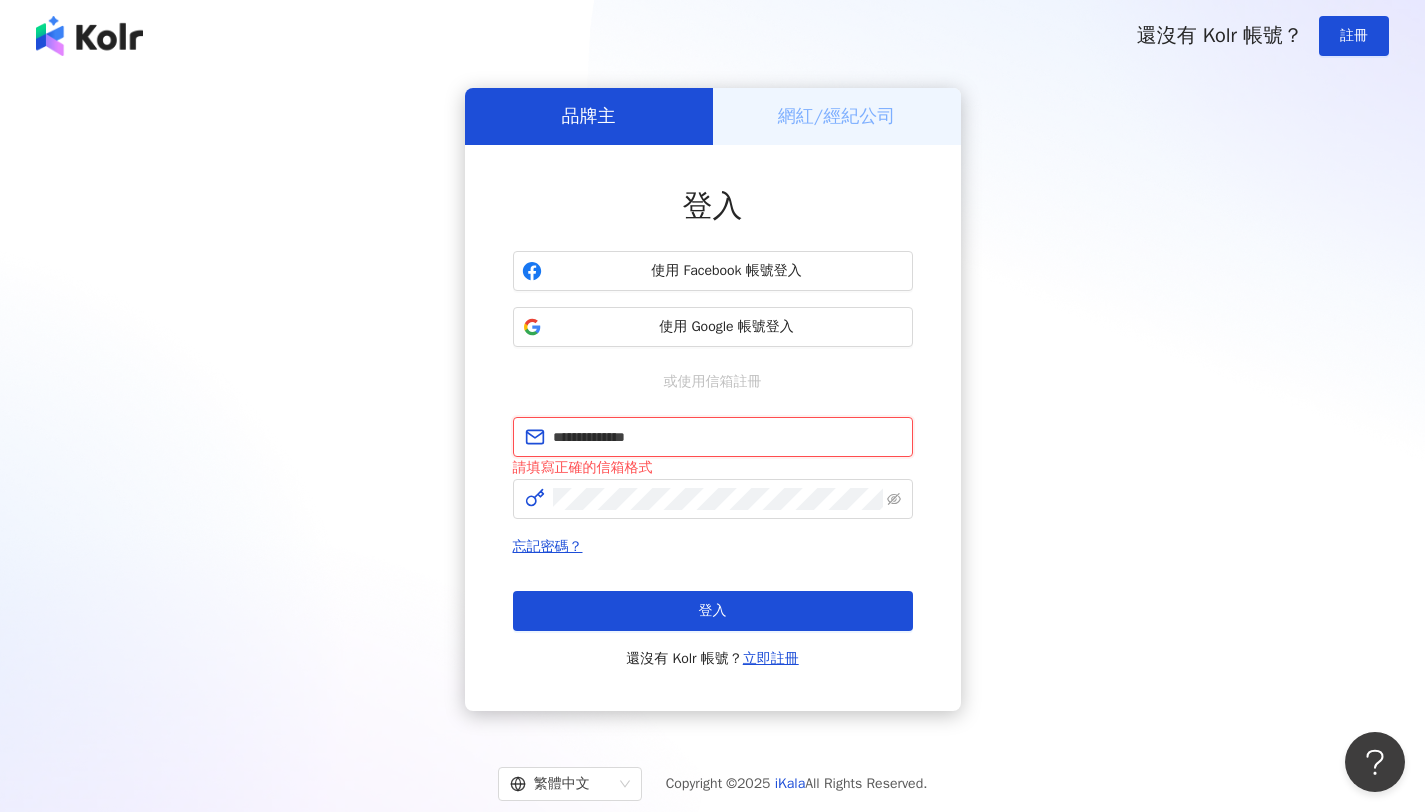 click on "**********" at bounding box center [727, 437] 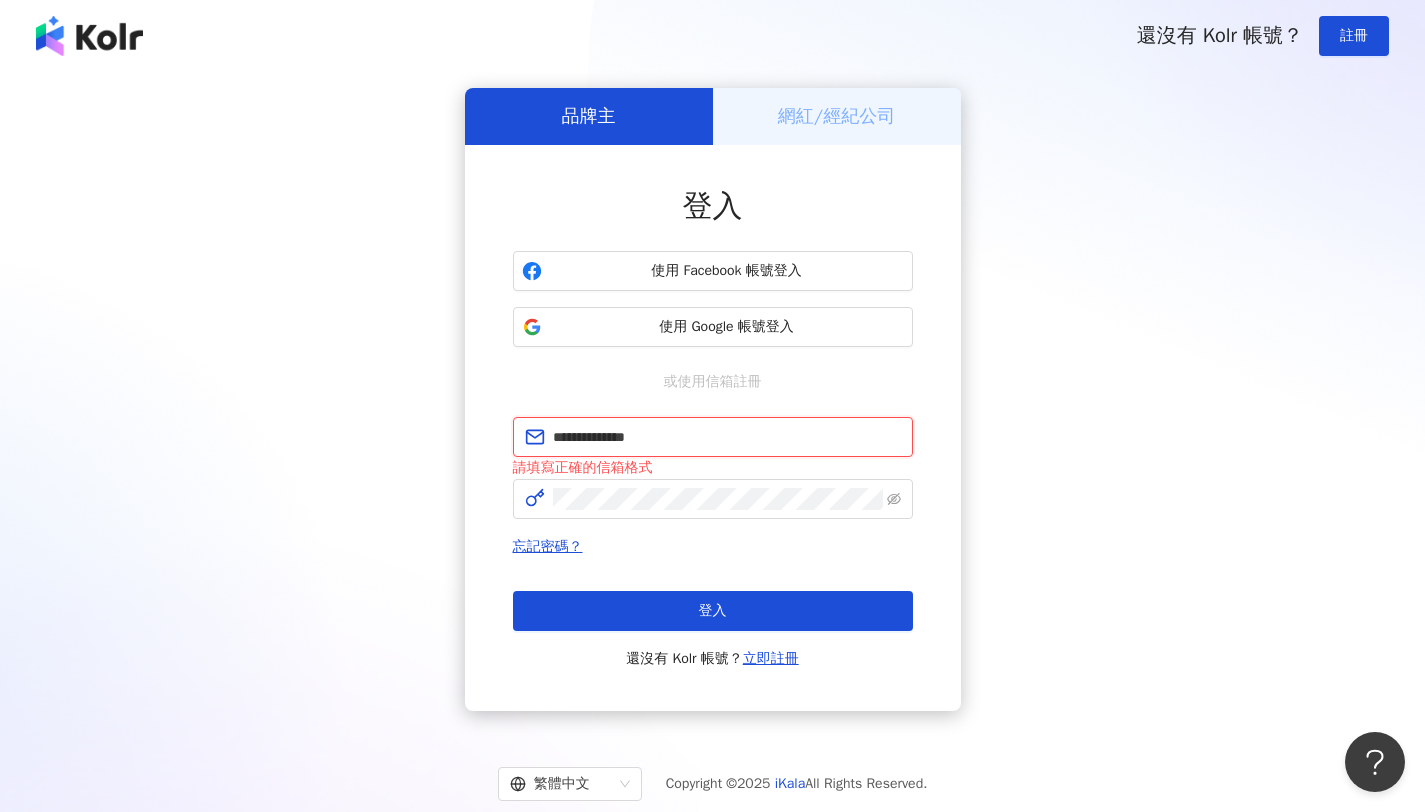 drag, startPoint x: 553, startPoint y: 432, endPoint x: 697, endPoint y: 432, distance: 144 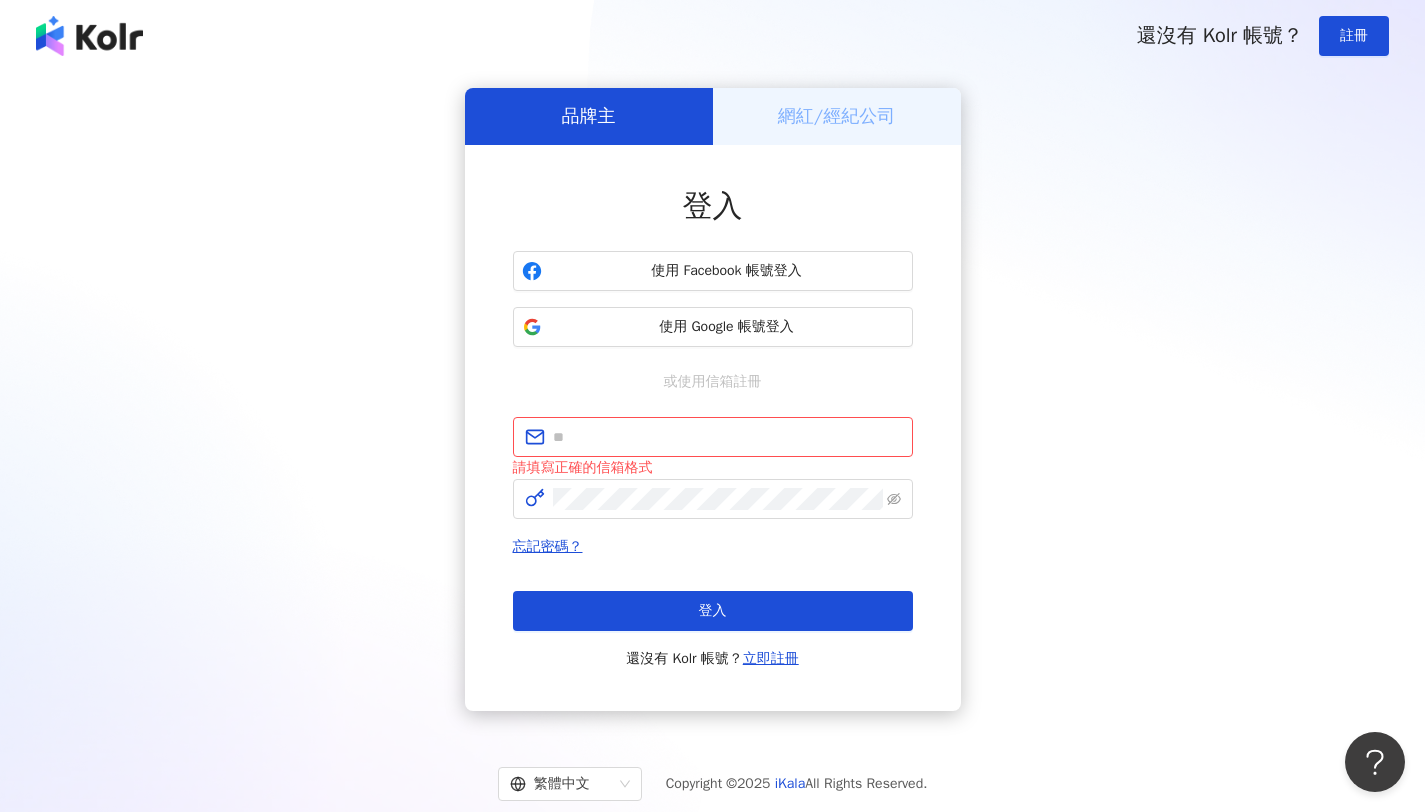 click on "登入 使用 Facebook 帳號登入 使用 Google 帳號登入 或使用信箱註冊 請填寫正確的信箱格式 忘記密碼？ 登入 還沒有 Kolr 帳號？ 立即註冊" at bounding box center (713, 428) 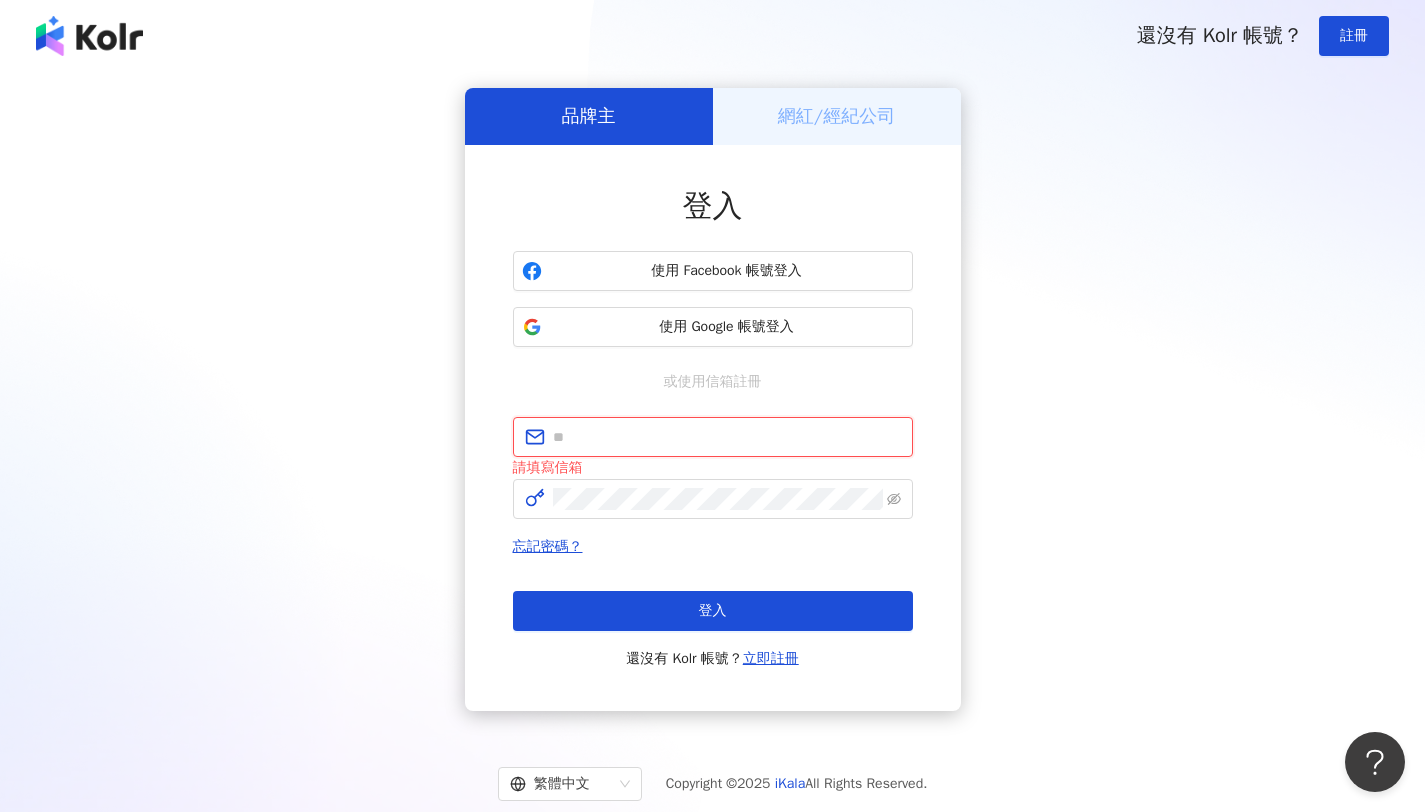 click at bounding box center [727, 437] 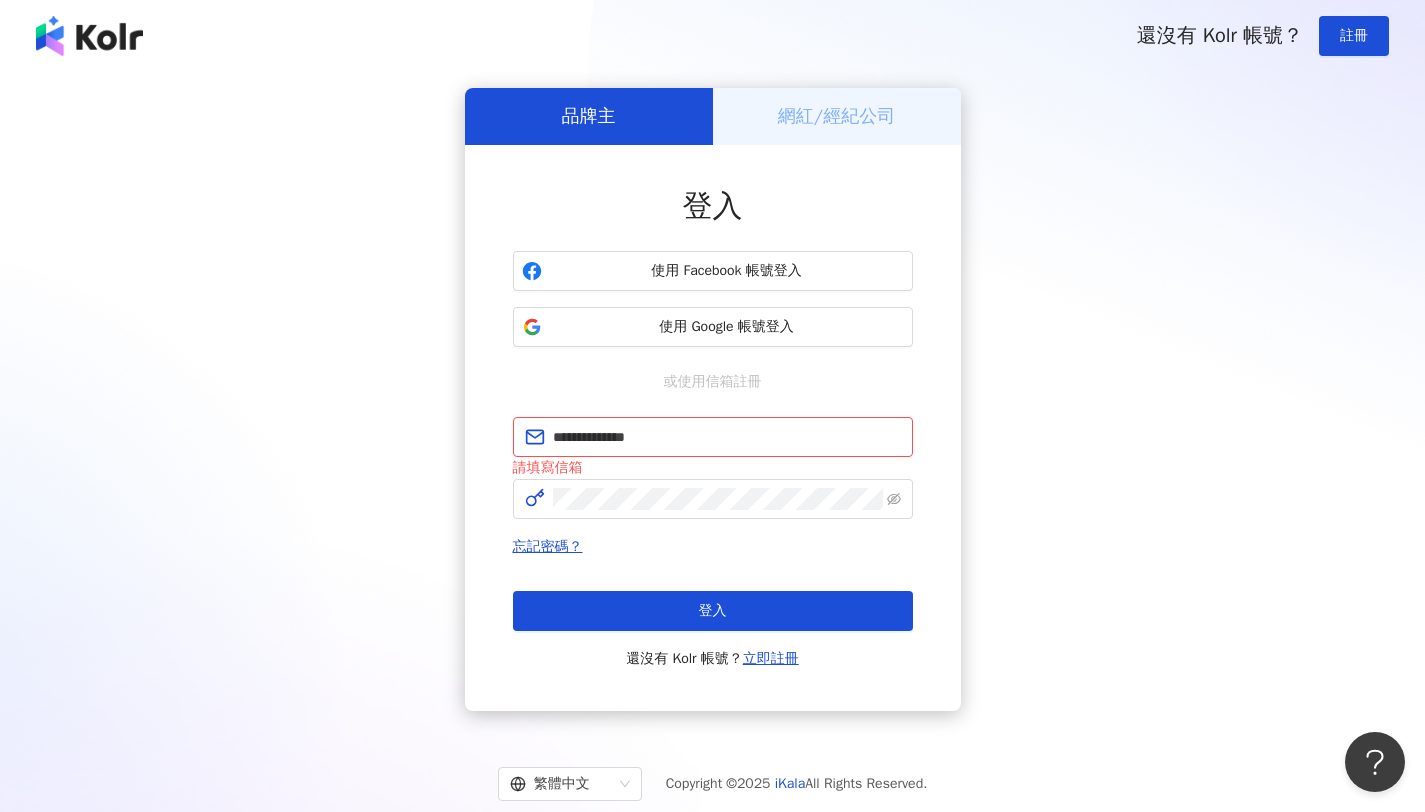 click on "忘記密碼？" at bounding box center (713, 547) 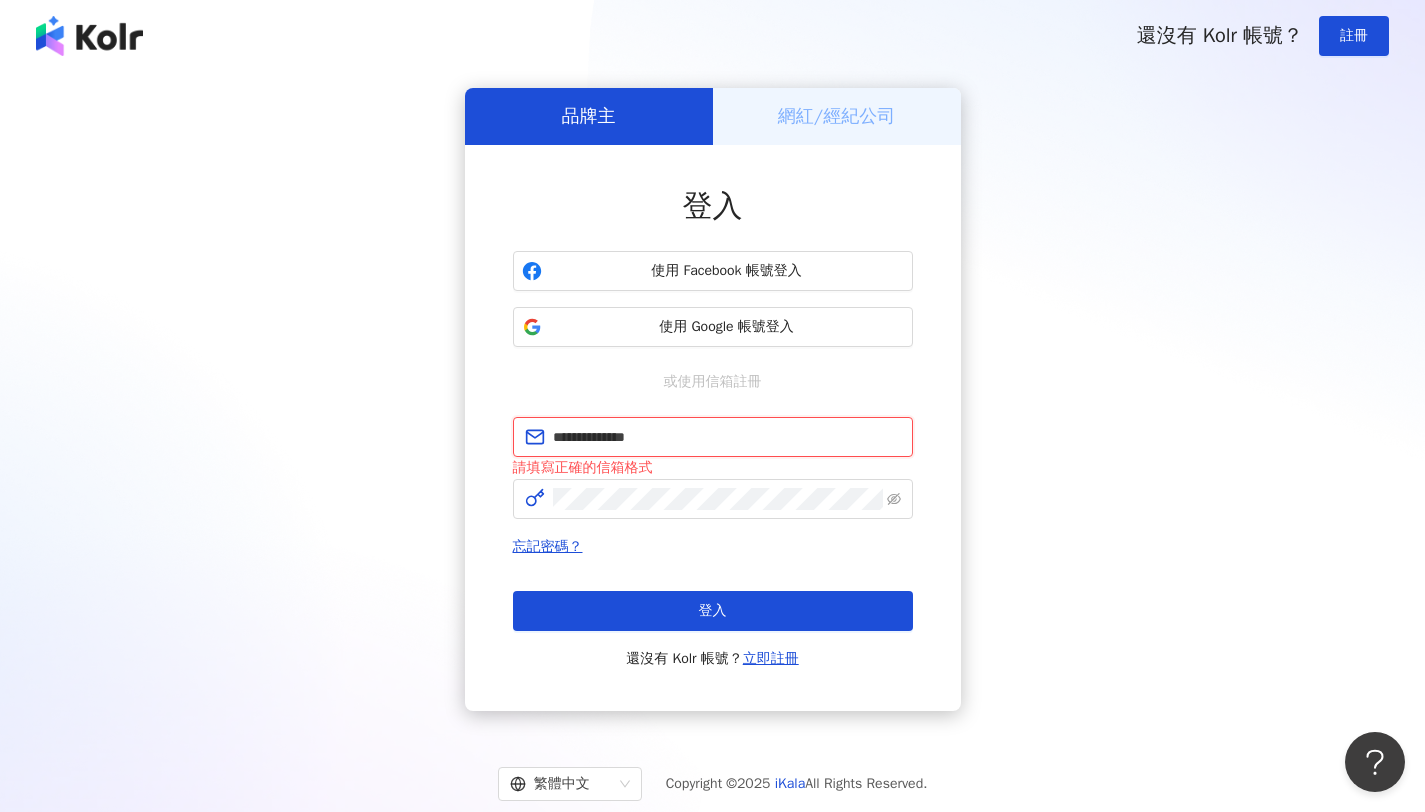 click on "**********" at bounding box center (727, 437) 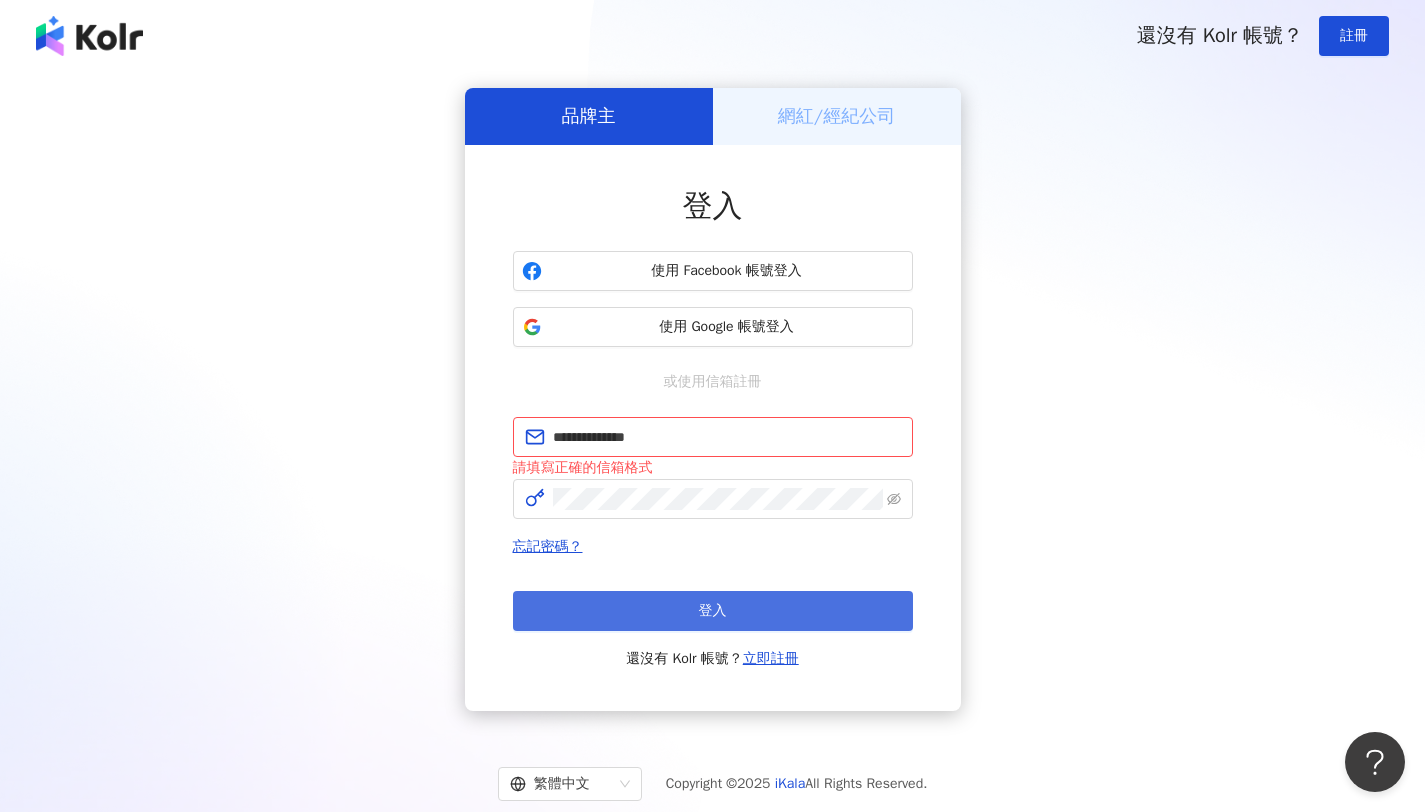 click on "登入" at bounding box center [713, 611] 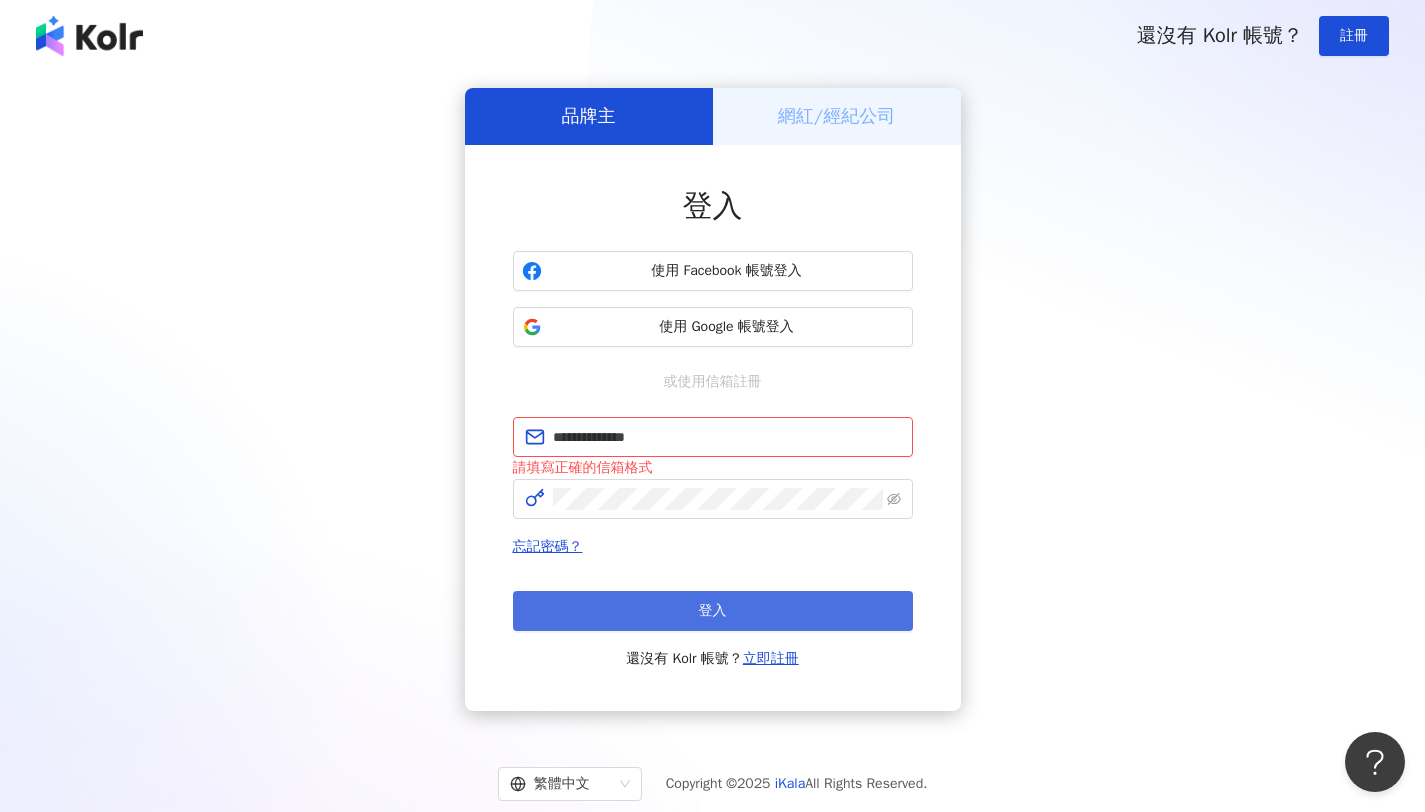 click on "登入" at bounding box center [713, 611] 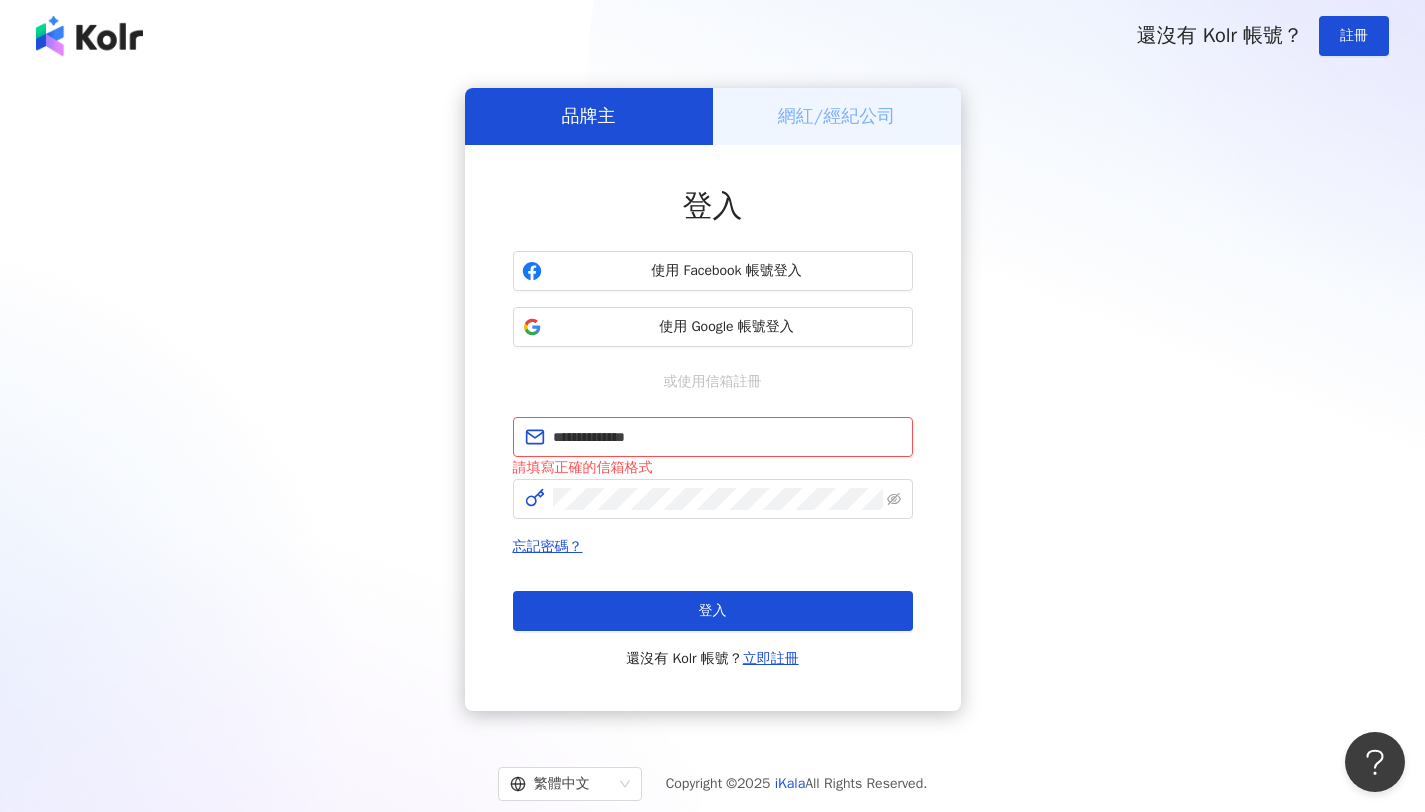 click on "**********" at bounding box center [712, 399] 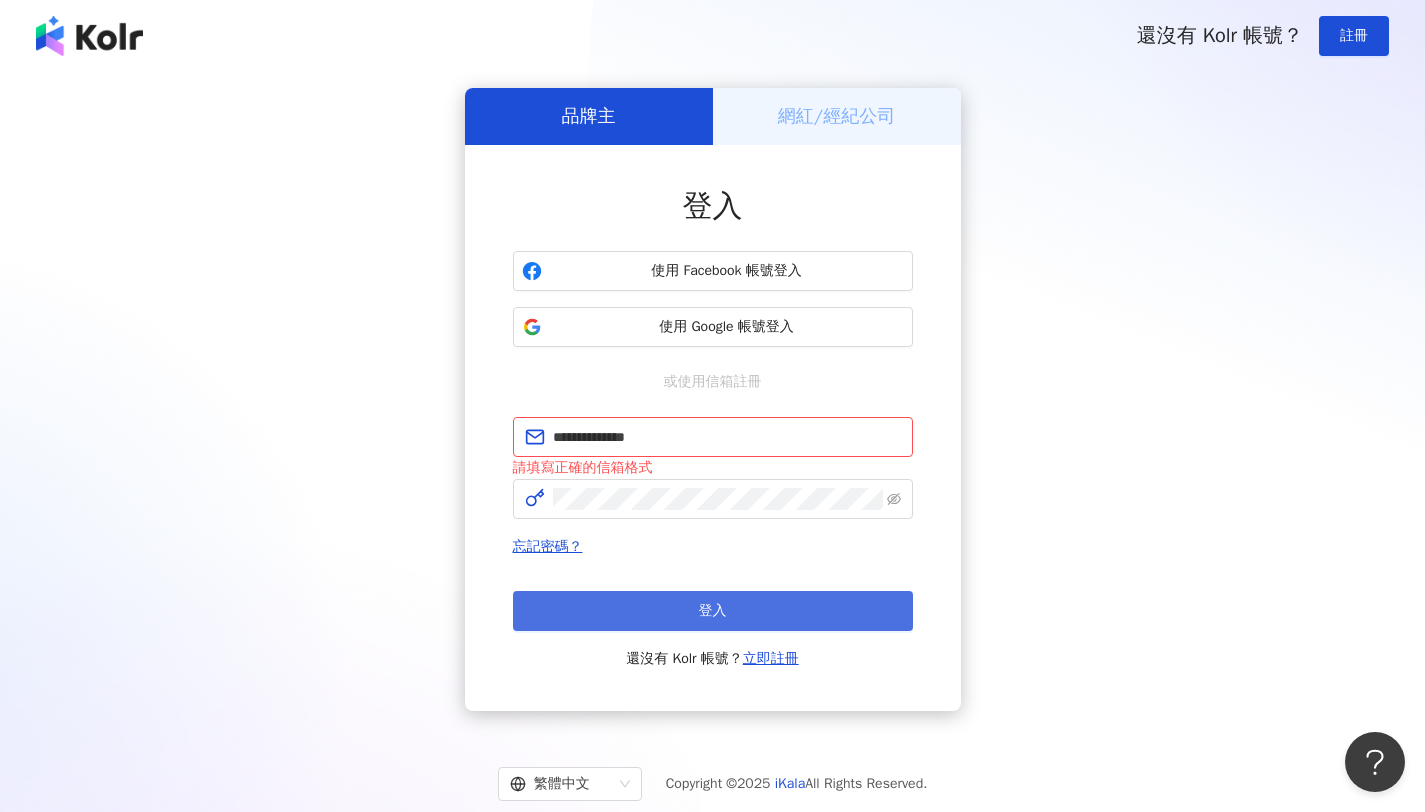 click on "登入" at bounding box center [713, 611] 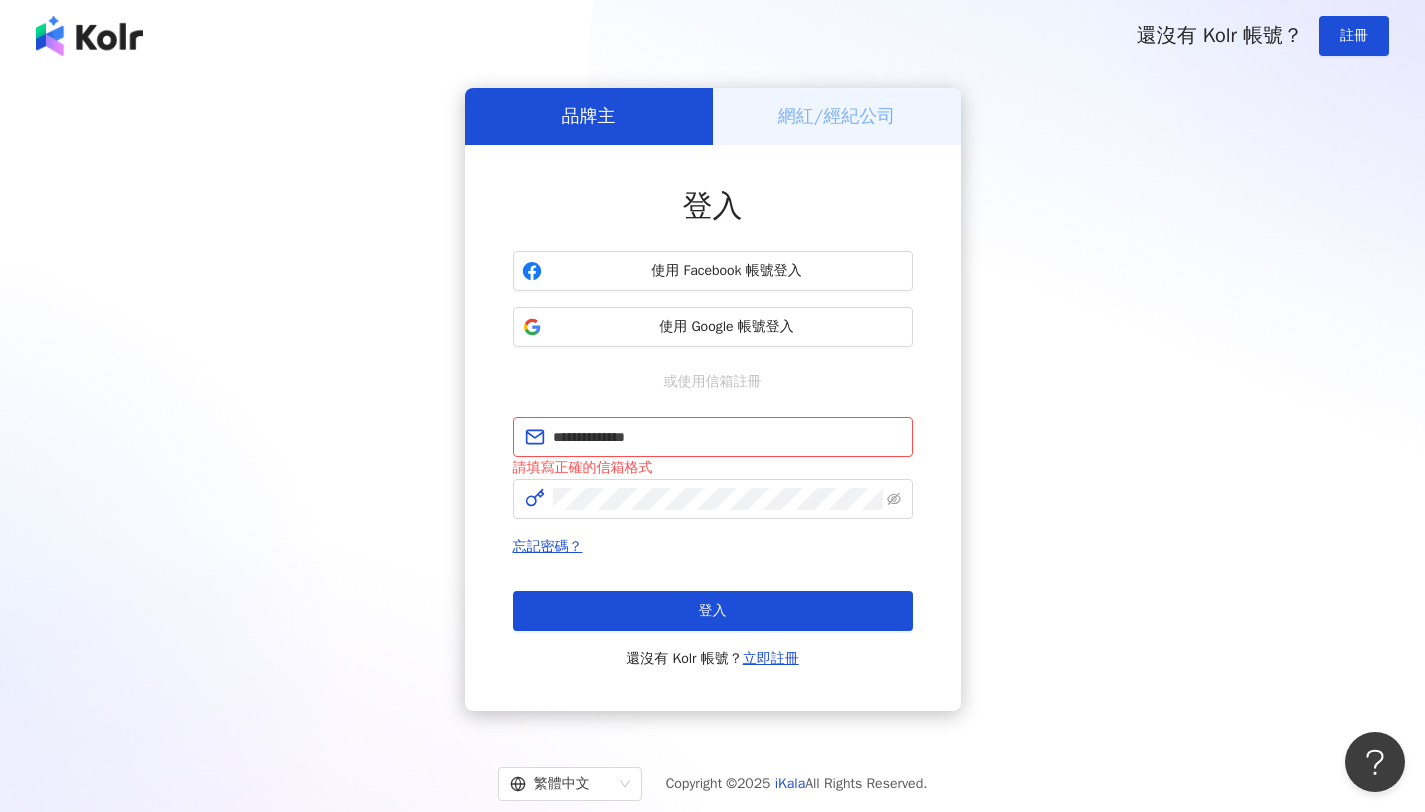 click on "**********" at bounding box center [712, 399] 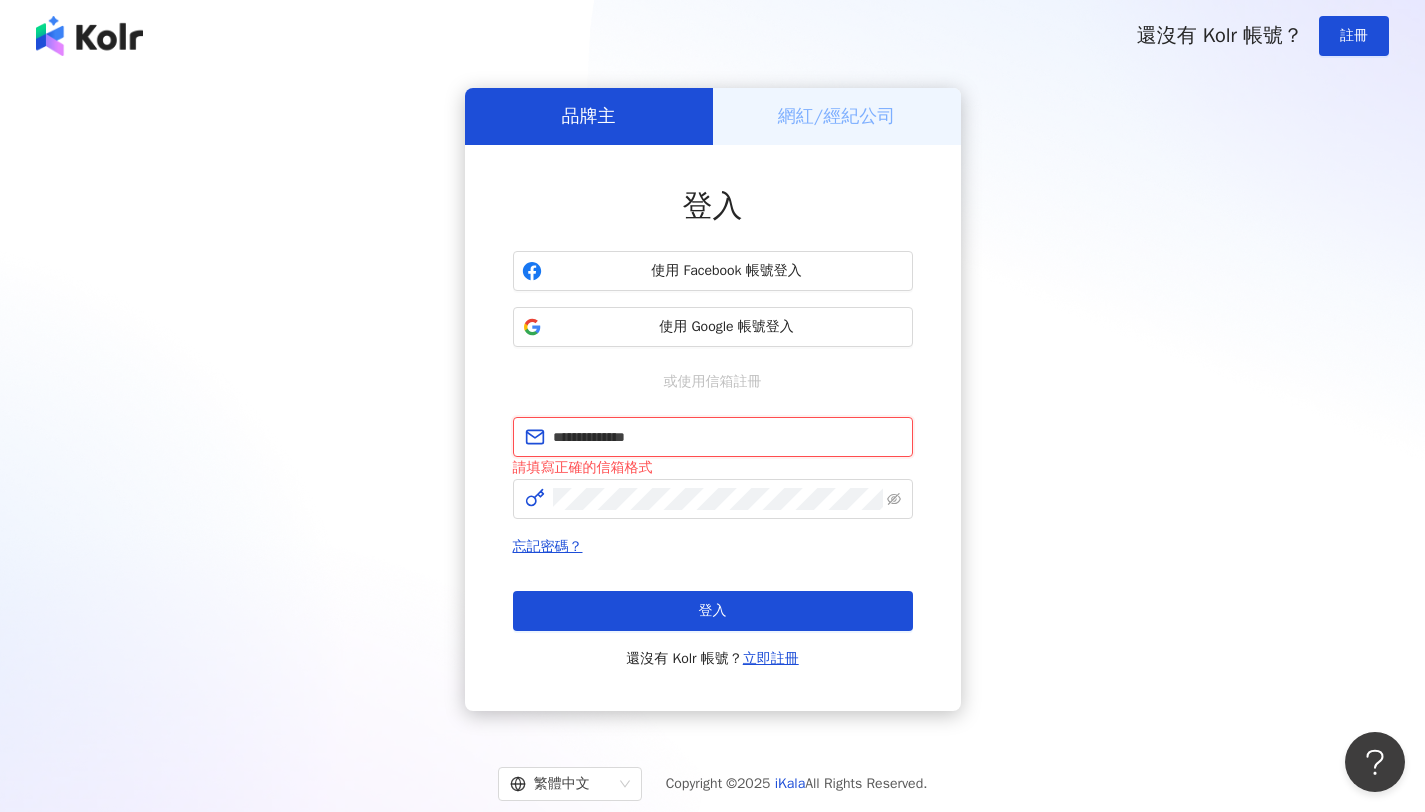 click on "**********" at bounding box center (727, 437) 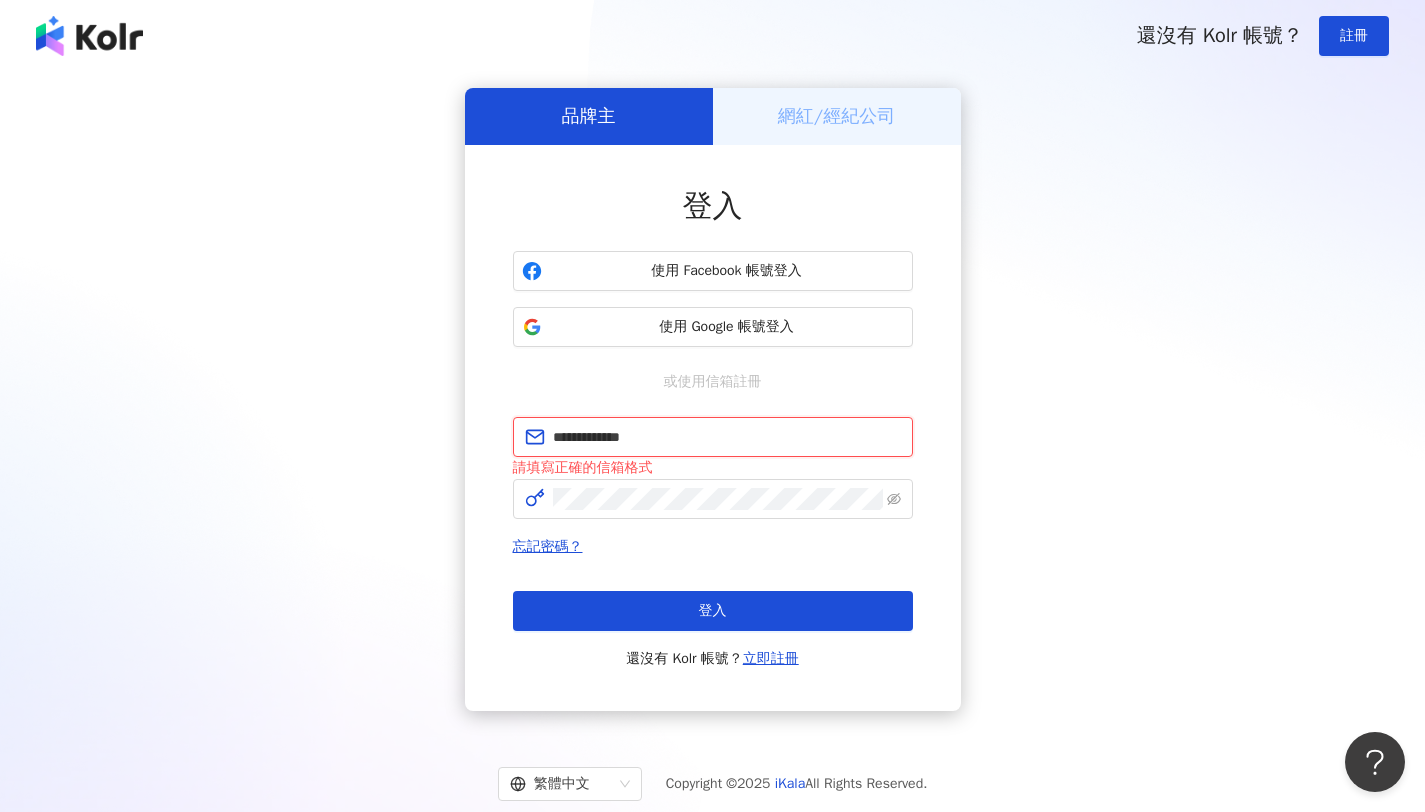 click on "登入" at bounding box center (713, 611) 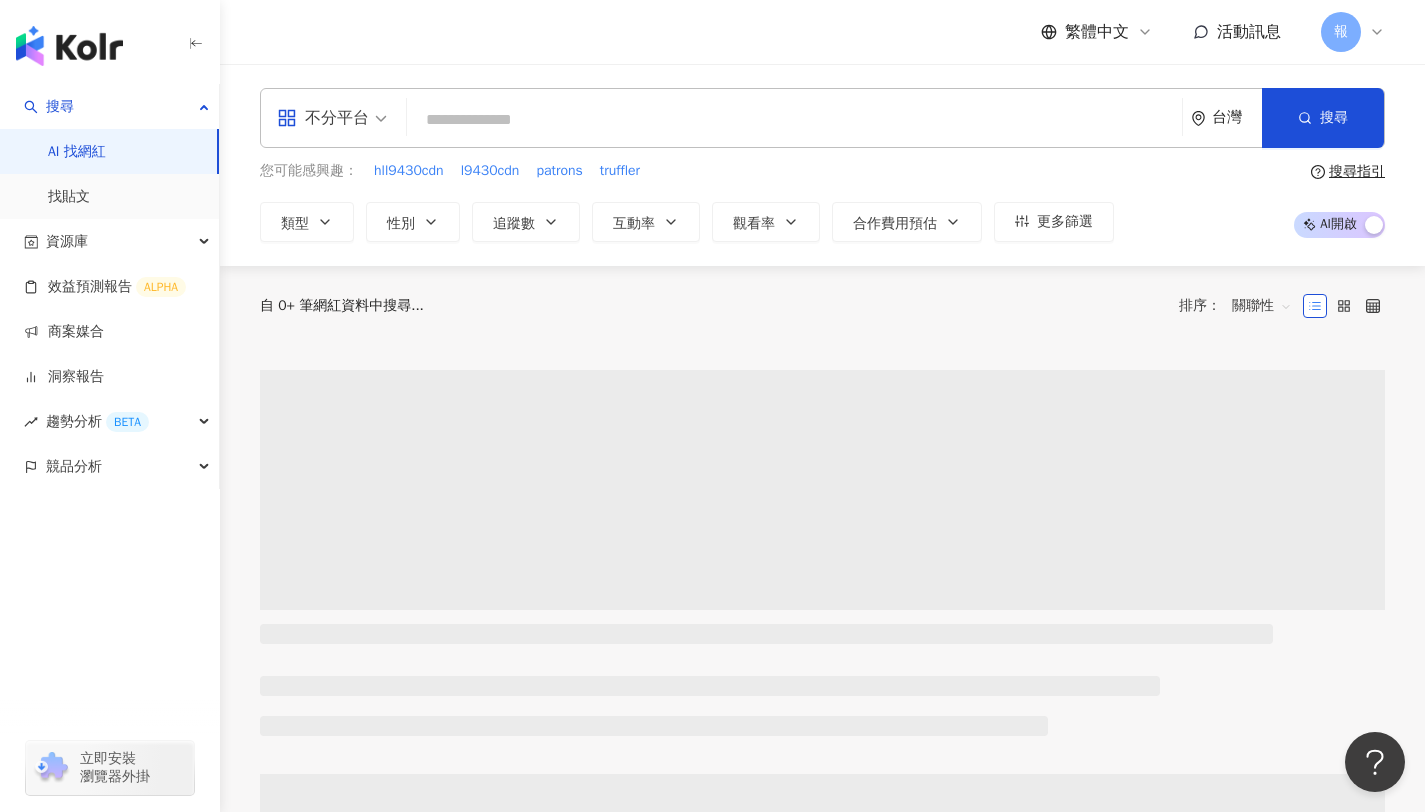 click at bounding box center [794, 120] 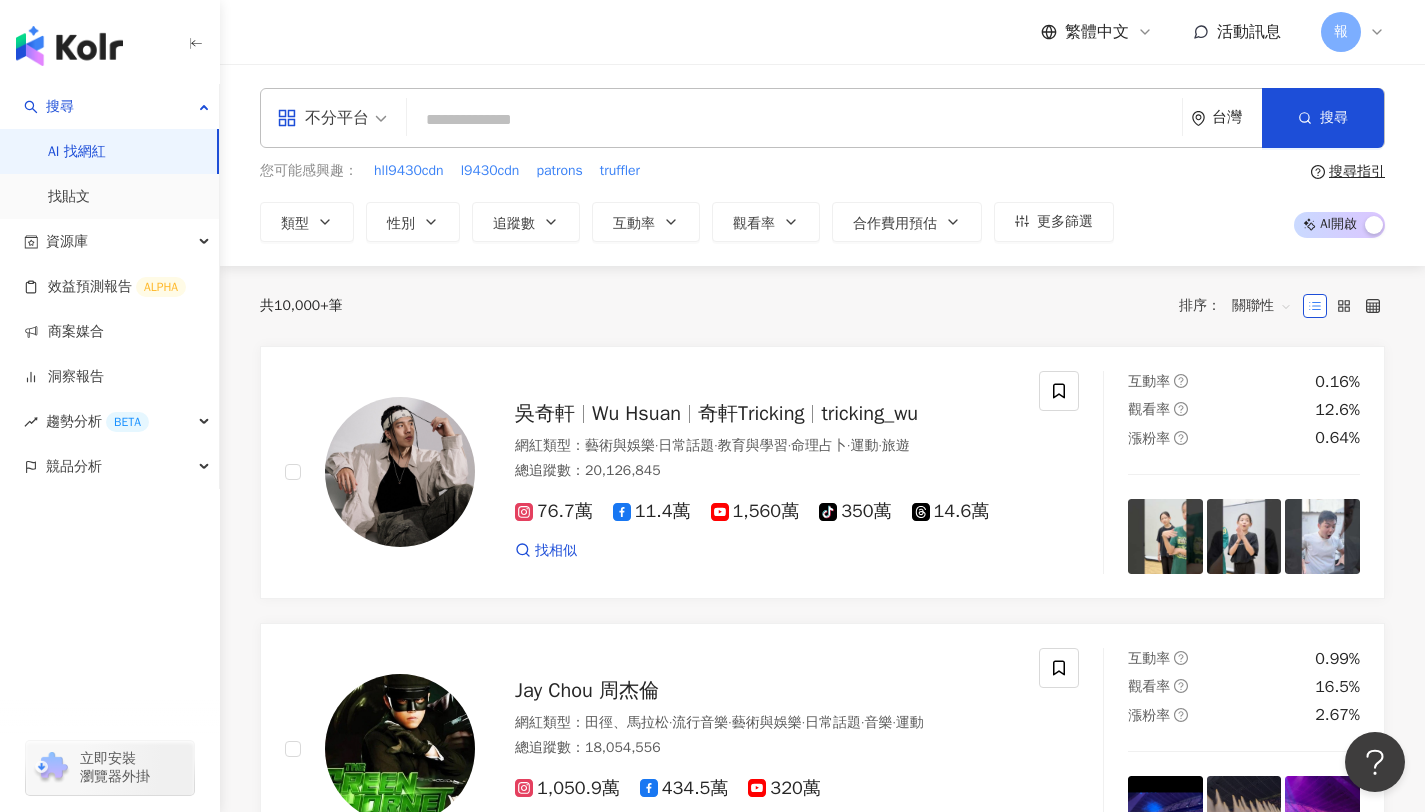 click at bounding box center [794, 120] 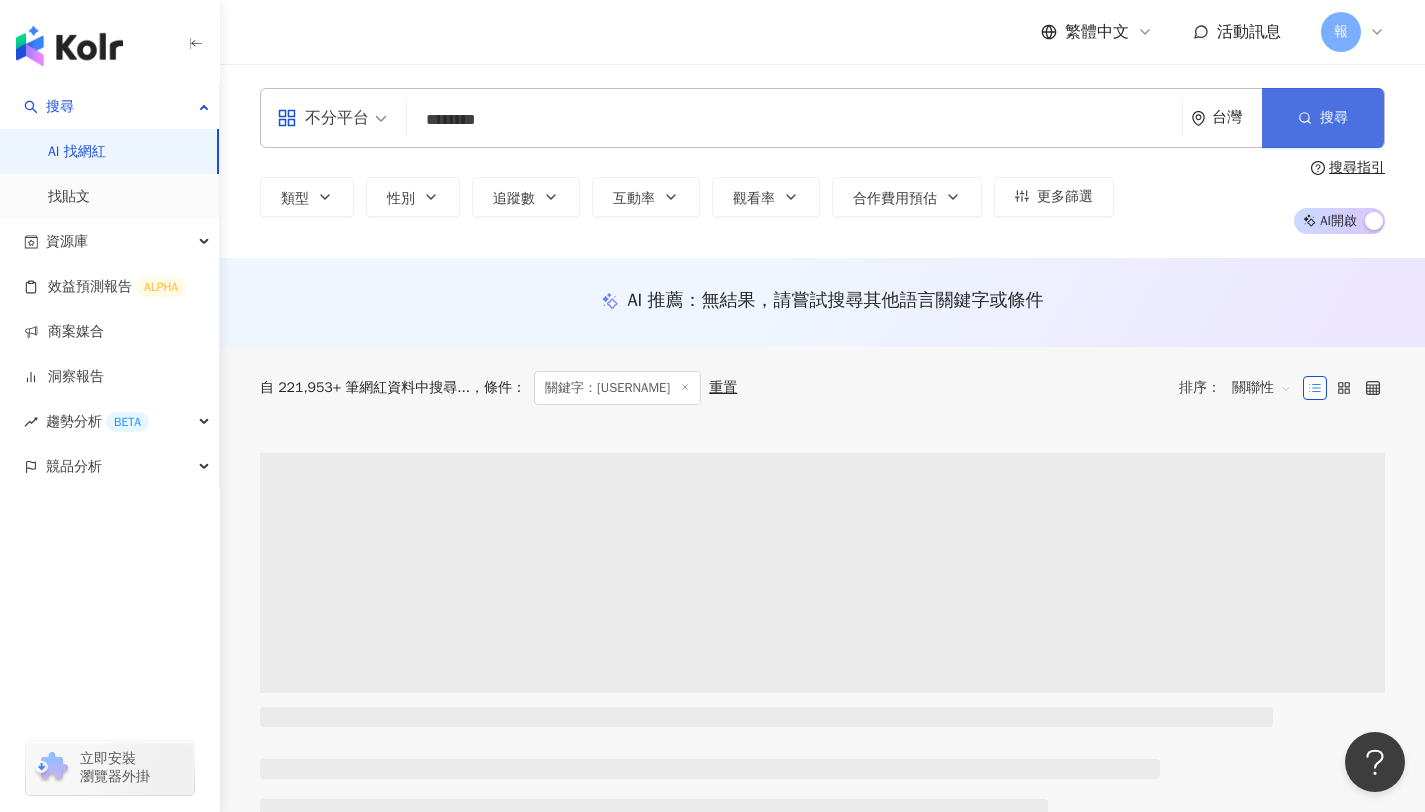 type on "********" 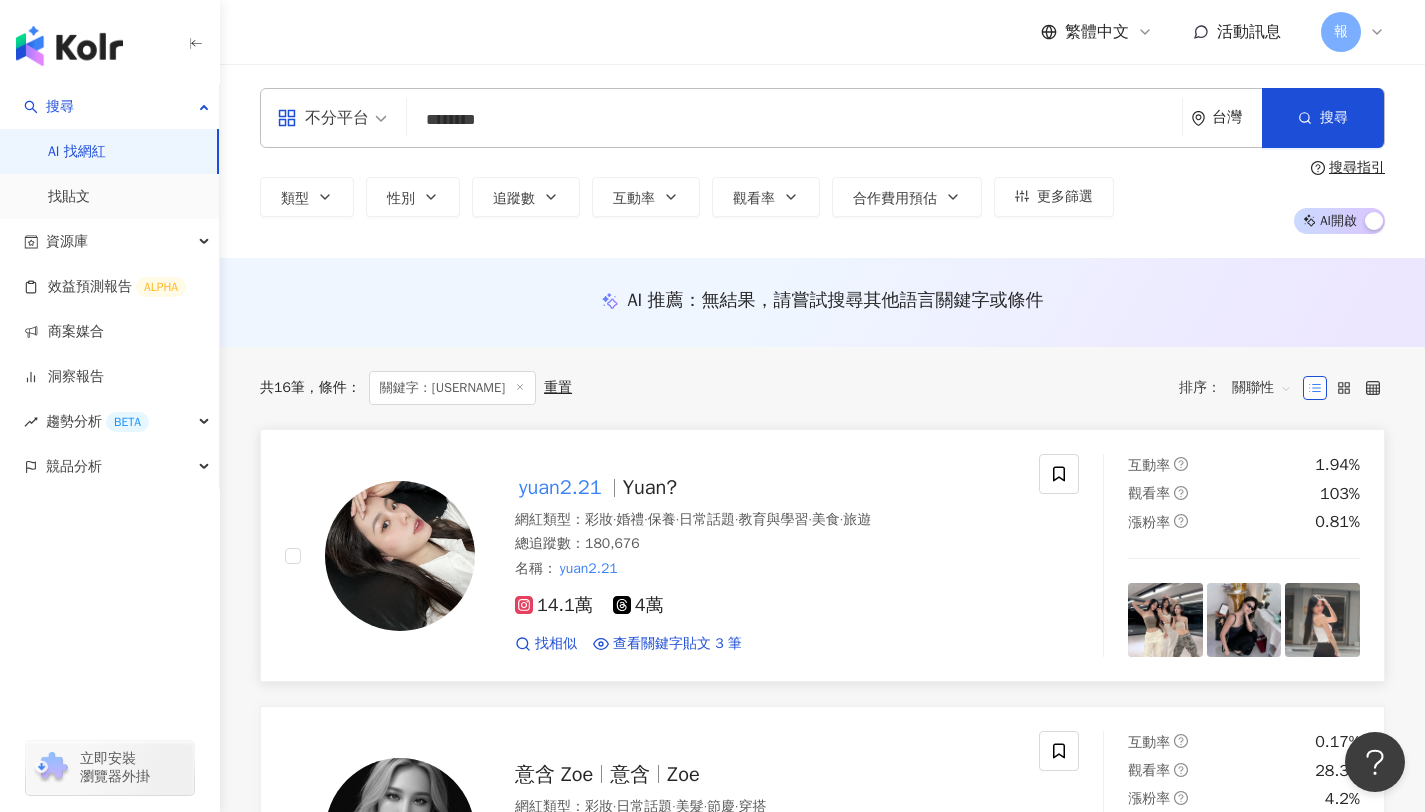 click on "yuan2.21" at bounding box center [560, 487] 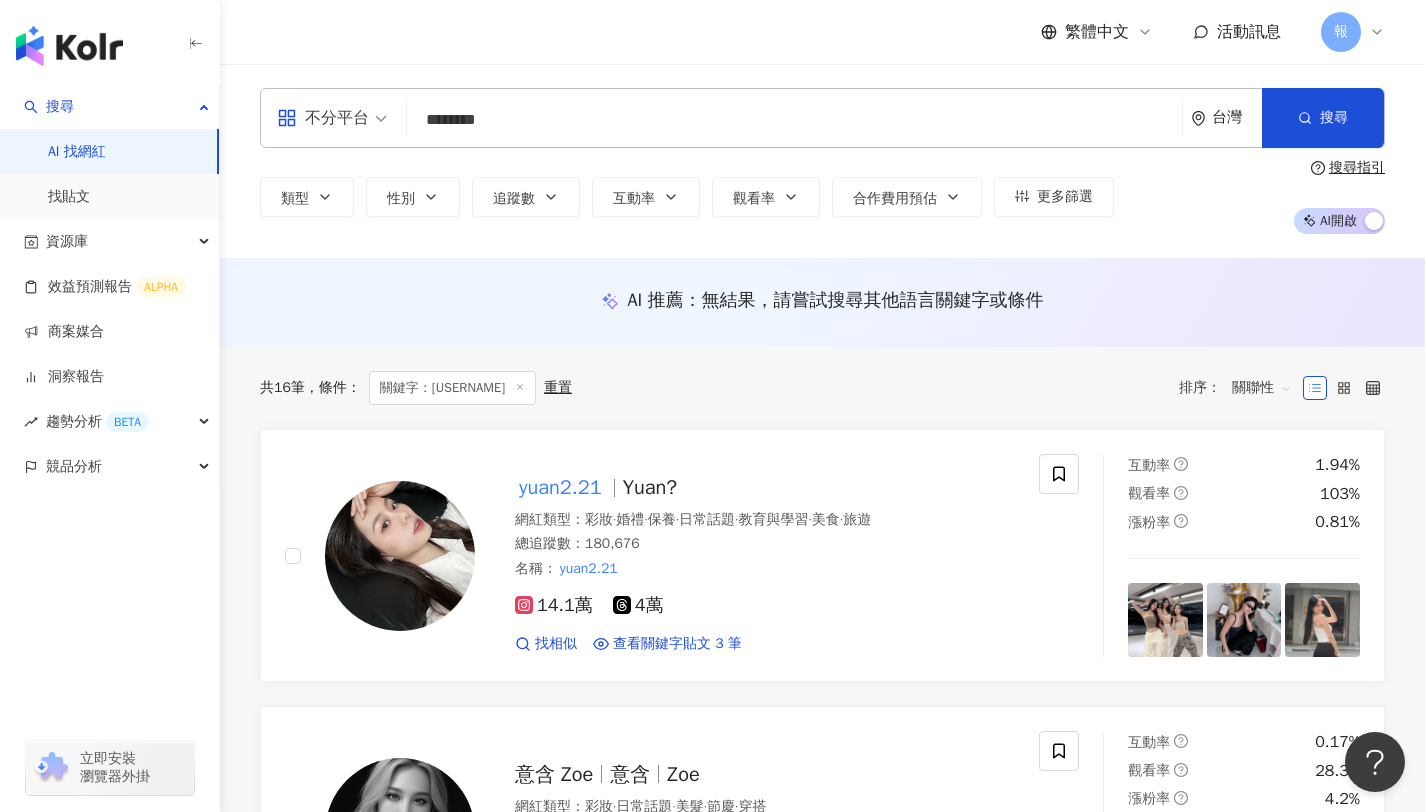 click on "********" at bounding box center (794, 120) 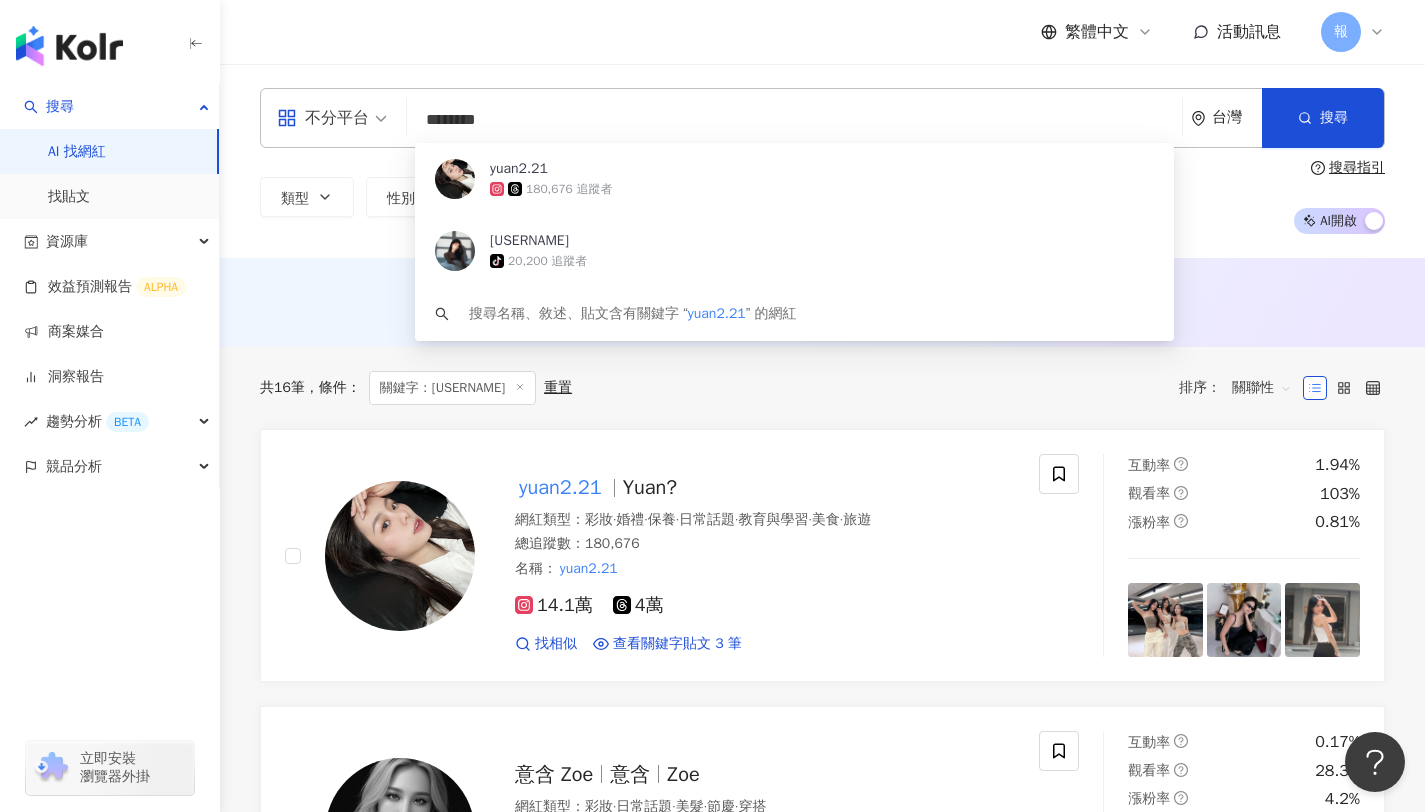 click on "********" at bounding box center [794, 120] 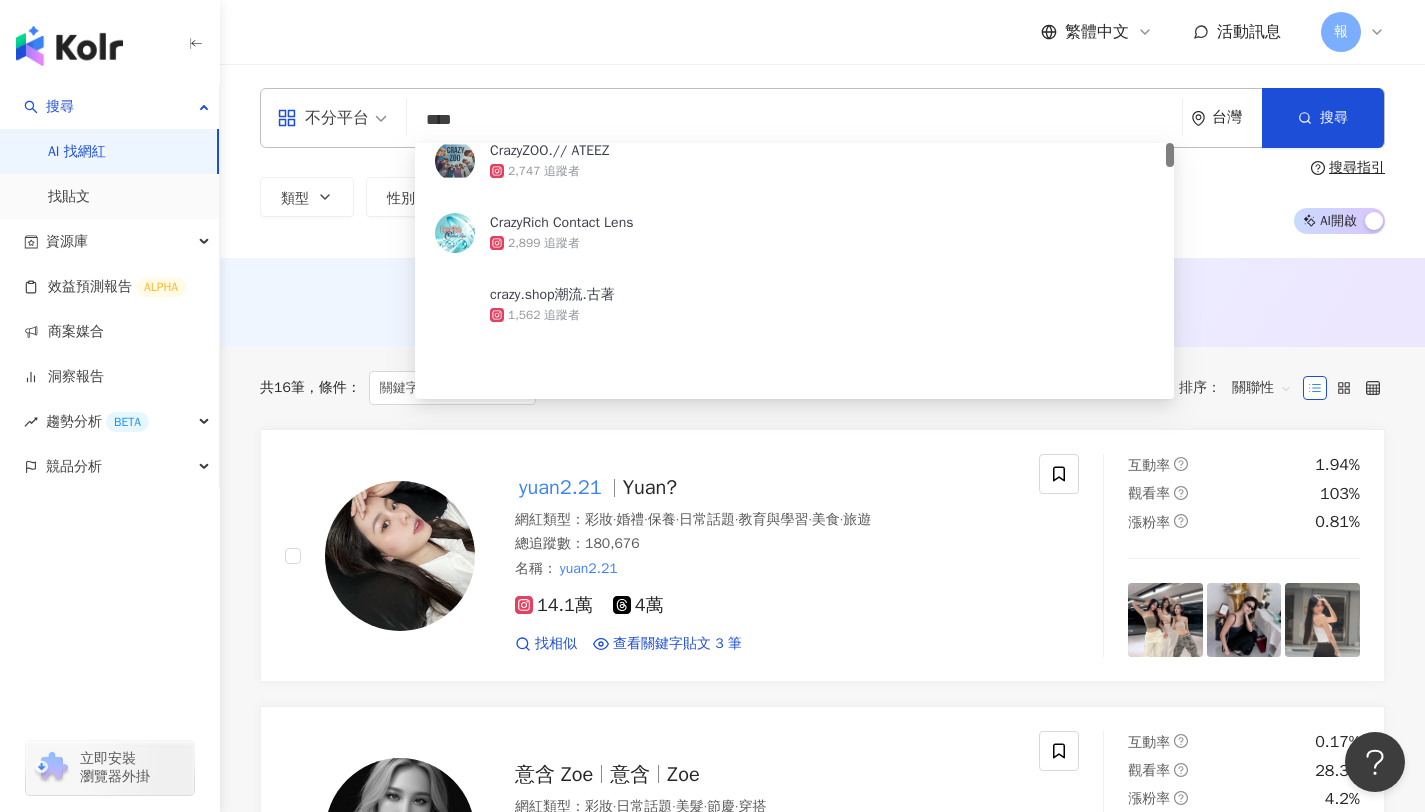 scroll, scrollTop: 0, scrollLeft: 0, axis: both 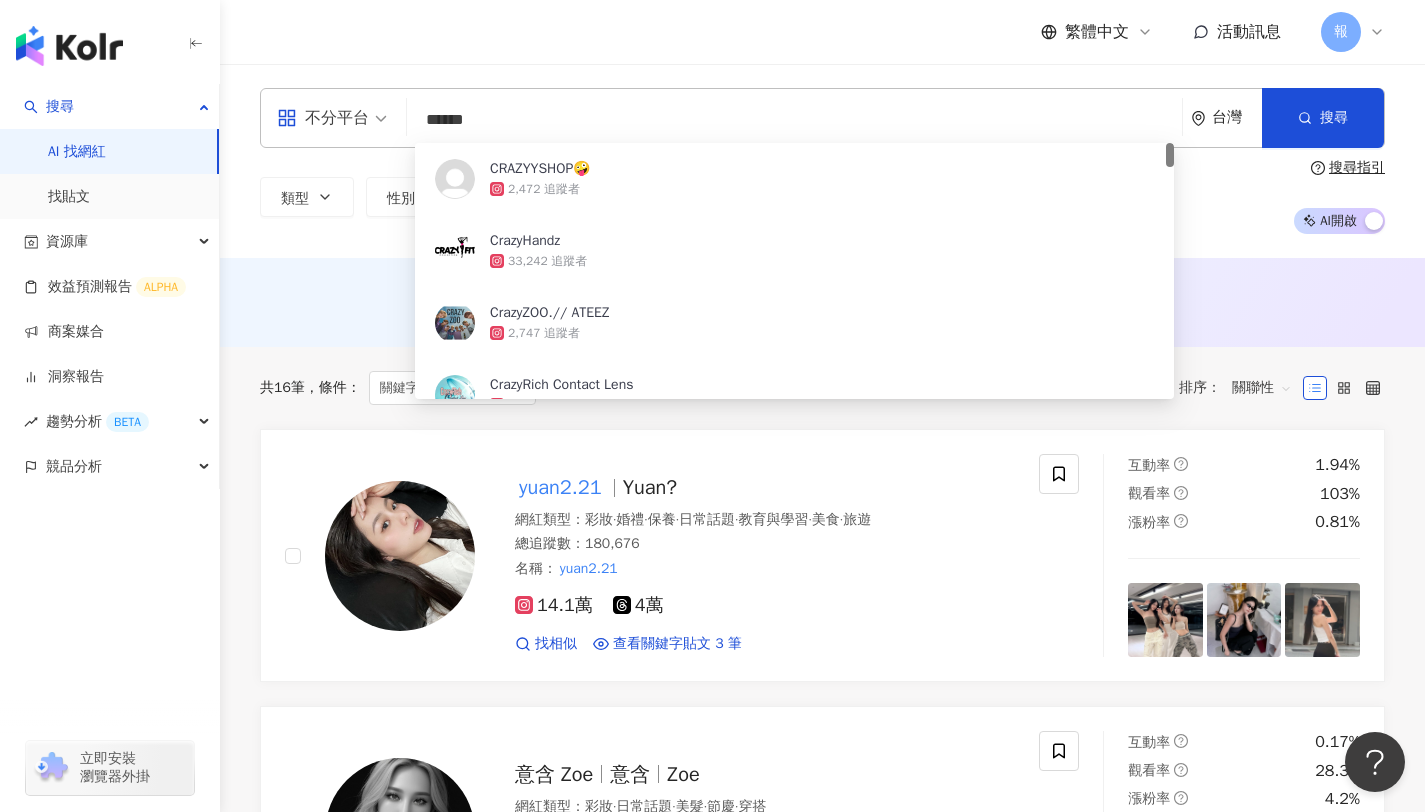 type on "*******" 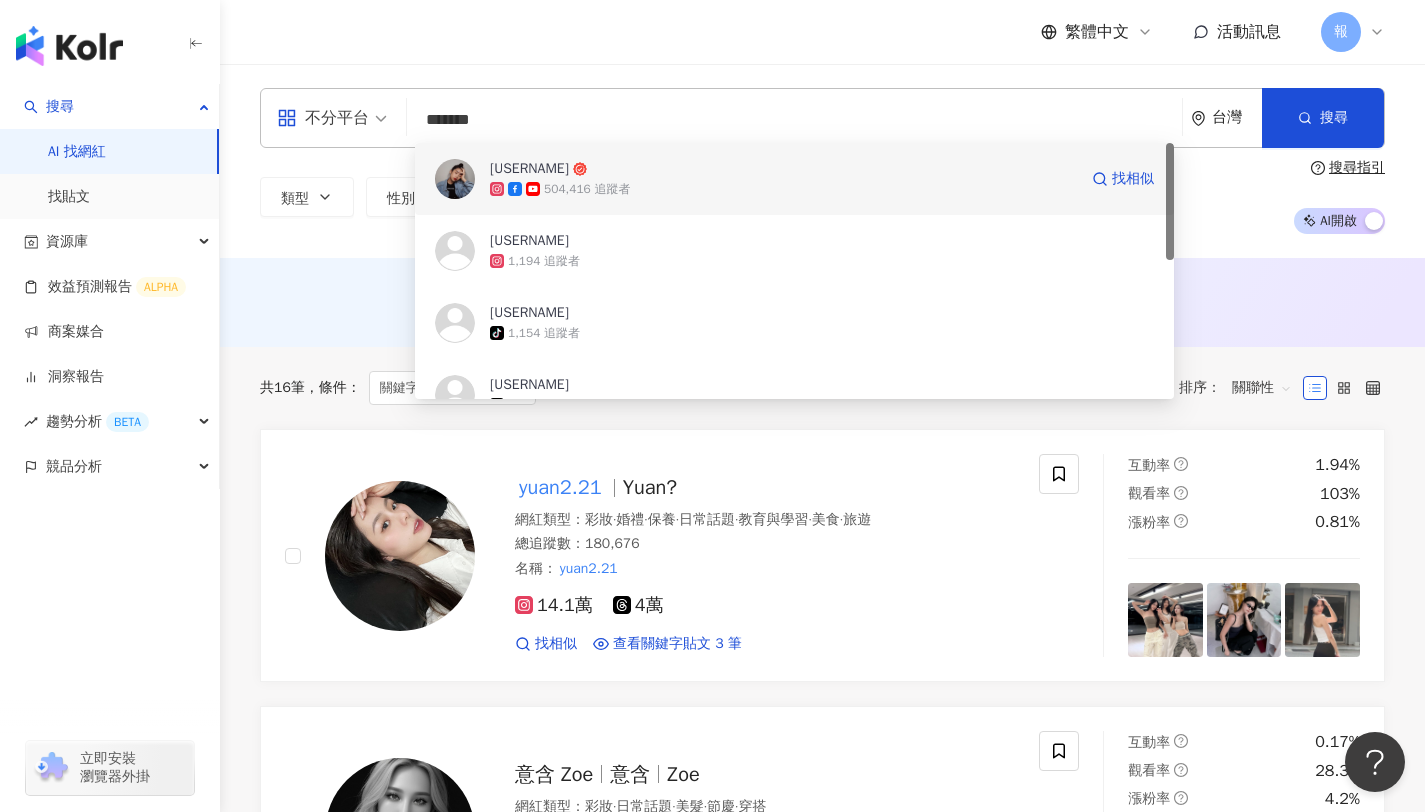 click on "julia" at bounding box center (783, 169) 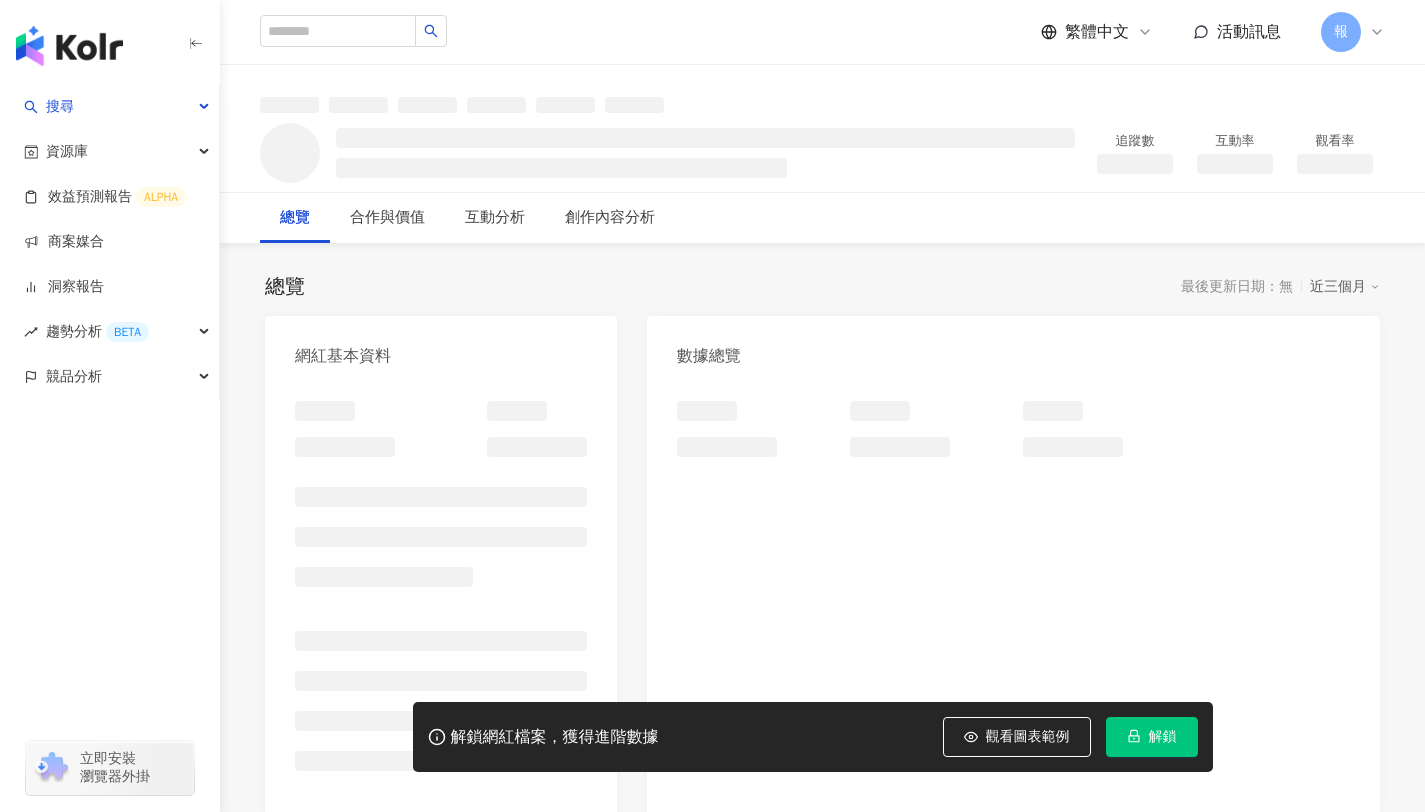 scroll, scrollTop: 0, scrollLeft: 0, axis: both 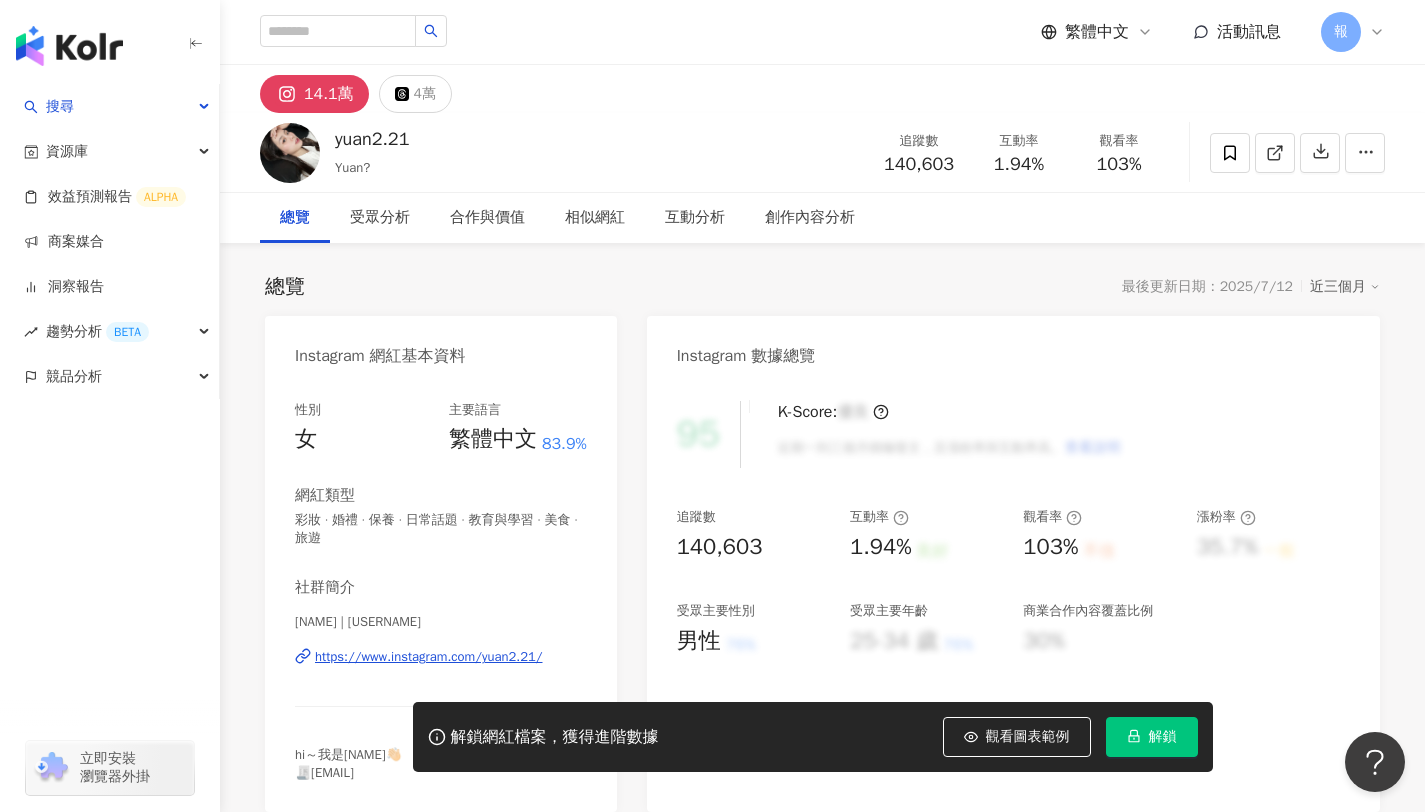 click on "yuan2.21 Yuan? 追蹤數 140,603 互動率 1.94% 觀看率 103%" at bounding box center (822, 152) 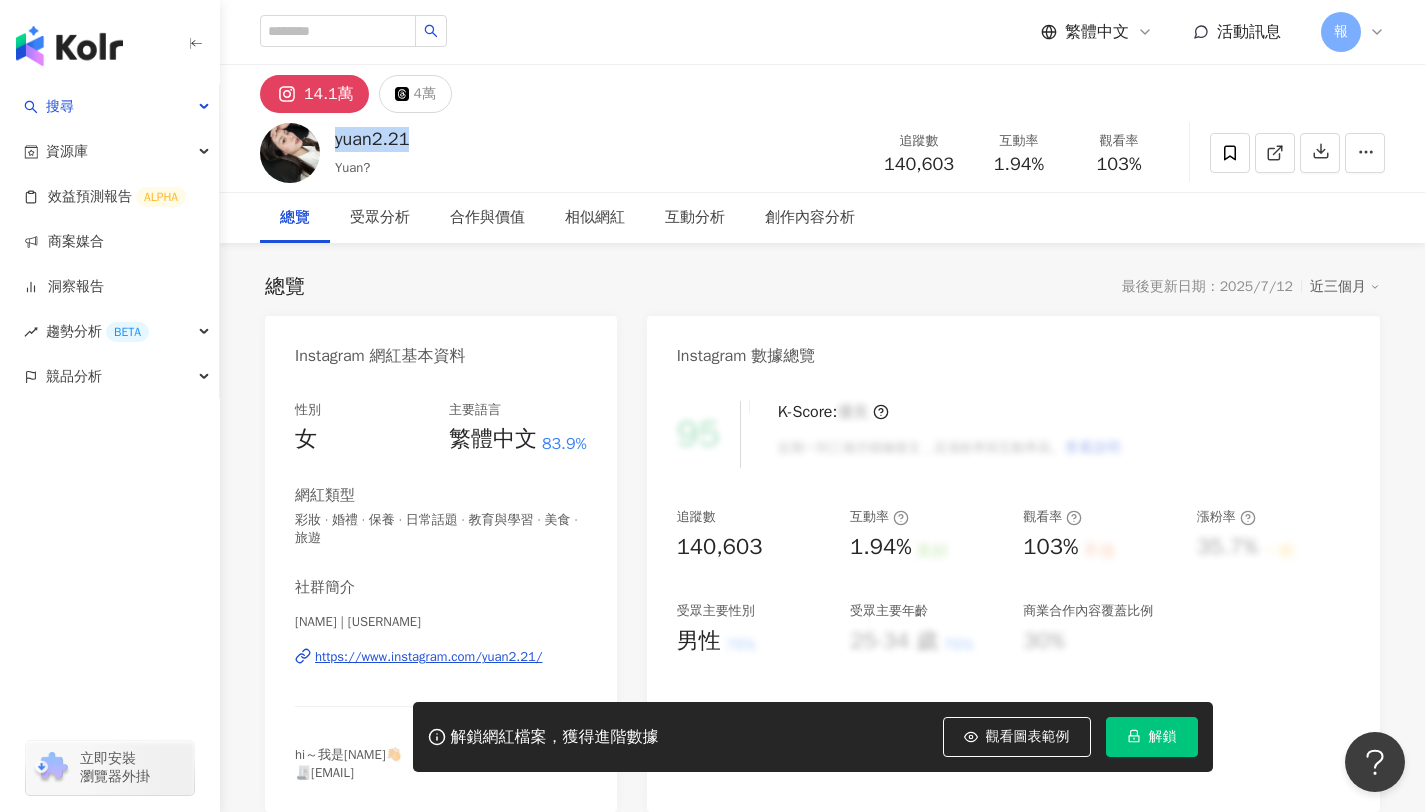 click on "yuan2.21 Yuan? 追蹤數 140,603 互動率 1.94% 觀看率 103%" at bounding box center (822, 152) 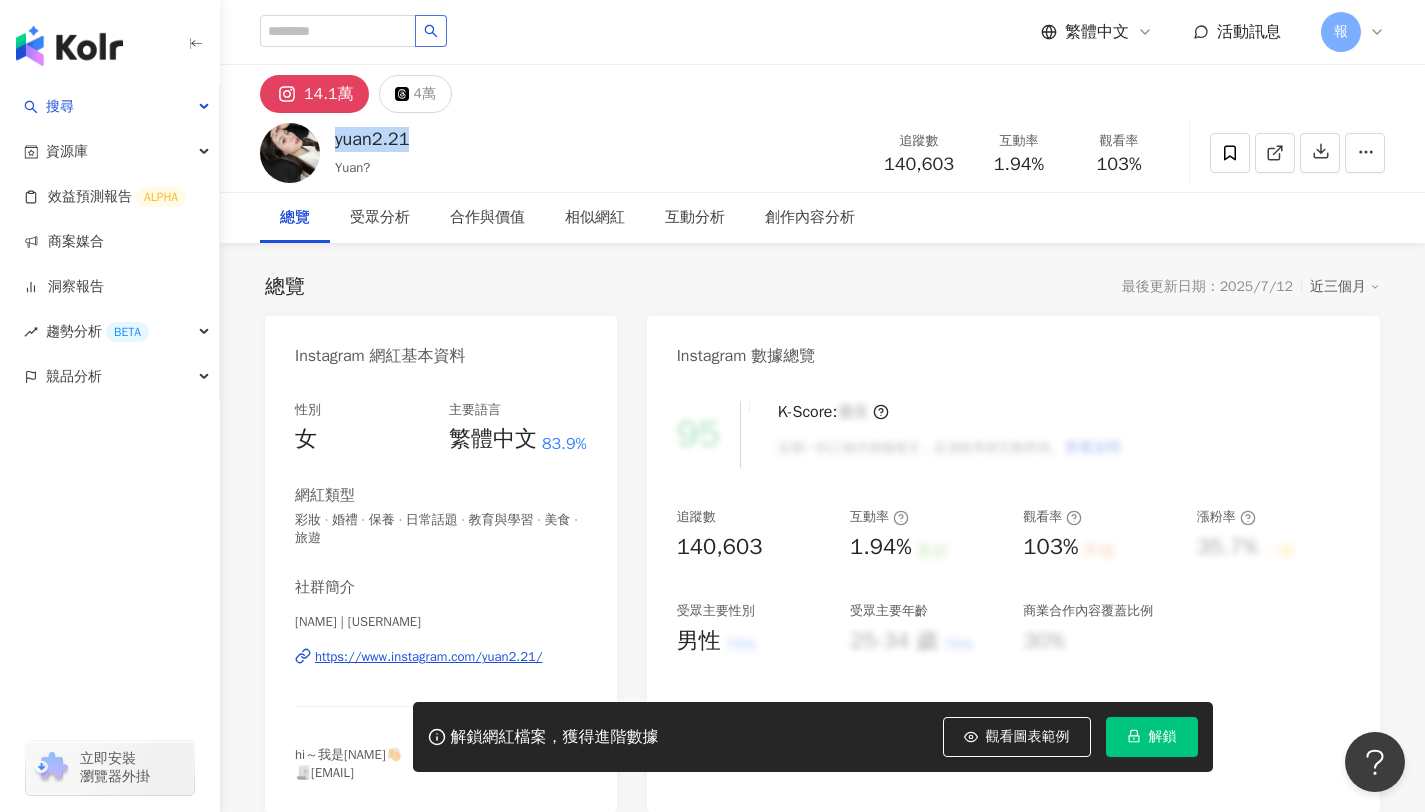 click 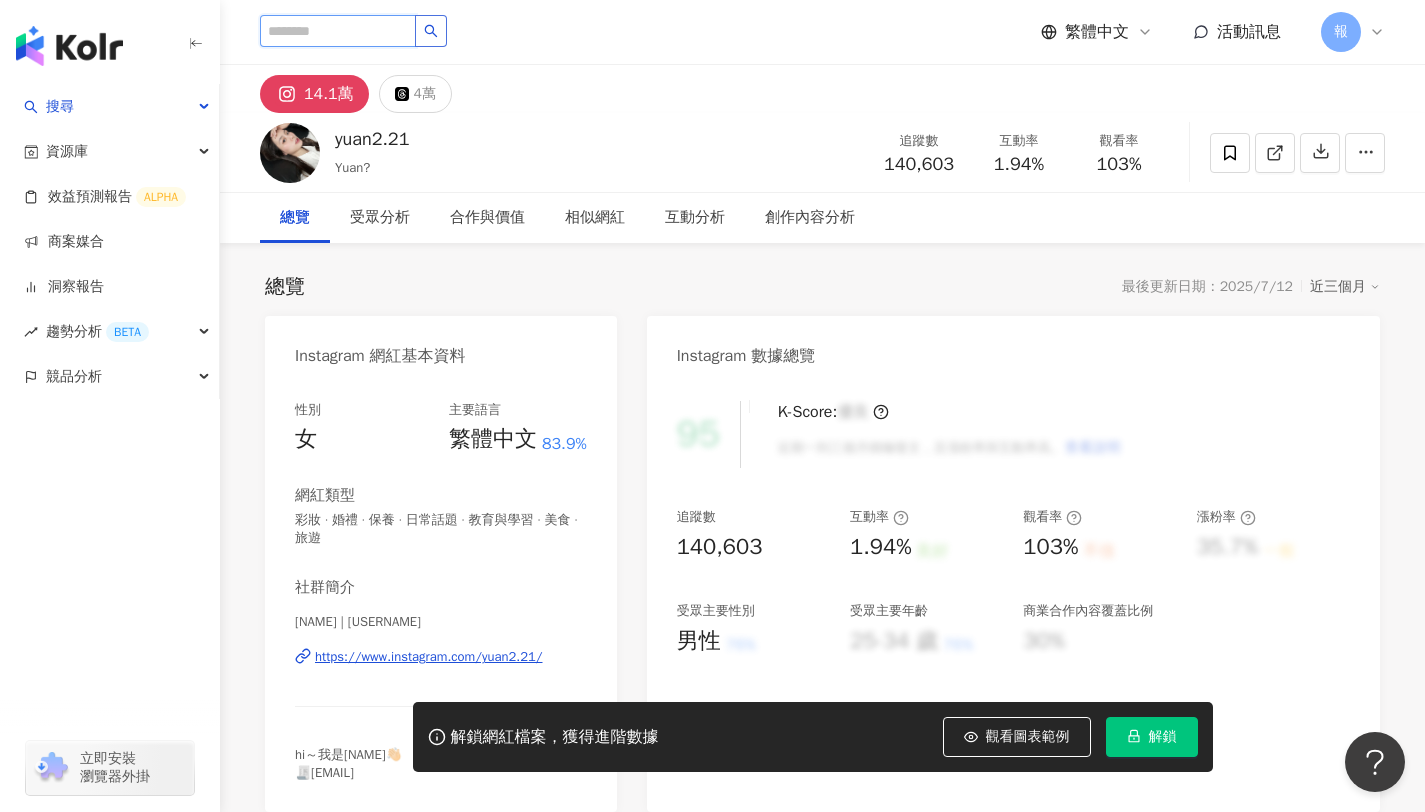 type on "**********" 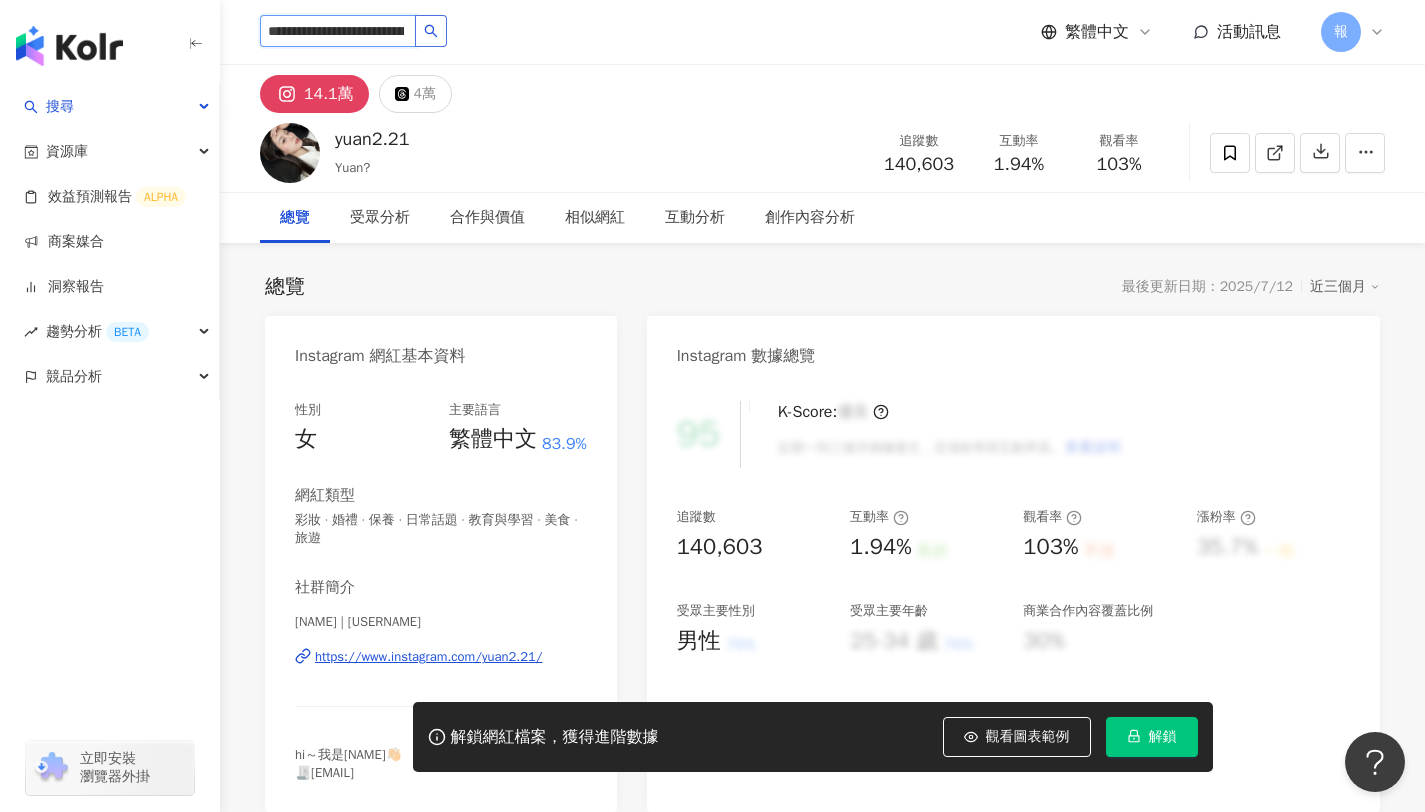 scroll, scrollTop: 0, scrollLeft: 165, axis: horizontal 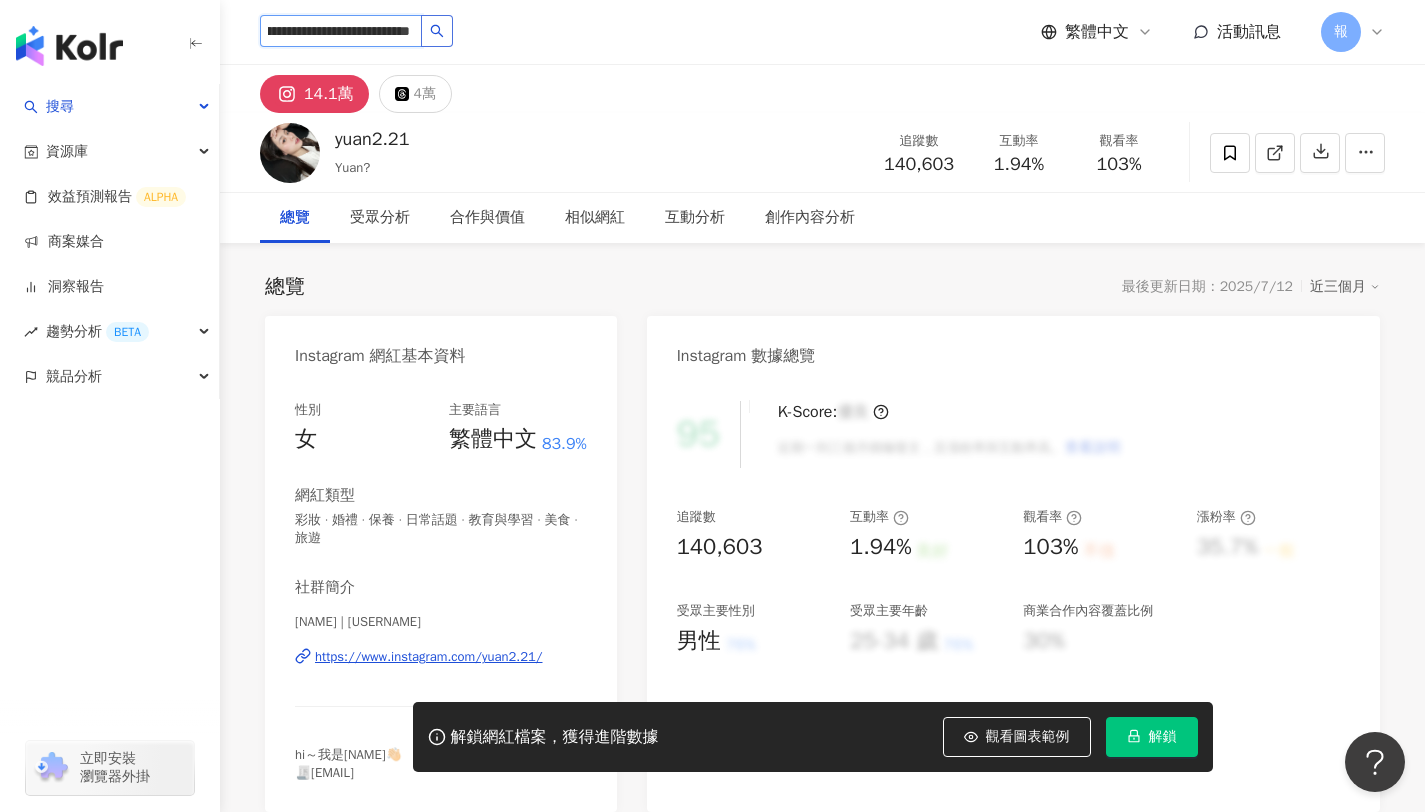 click at bounding box center (437, 31) 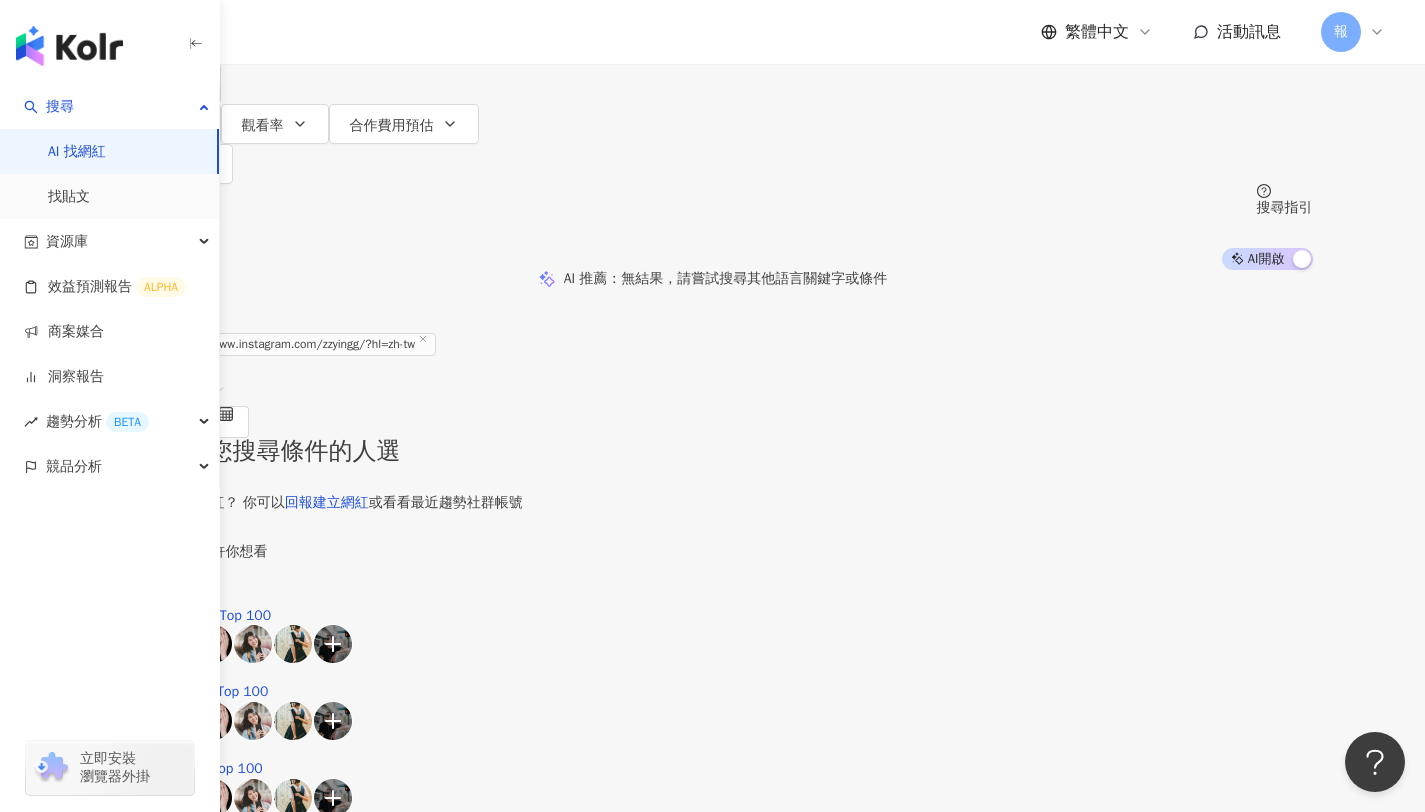 scroll, scrollTop: 0, scrollLeft: 0, axis: both 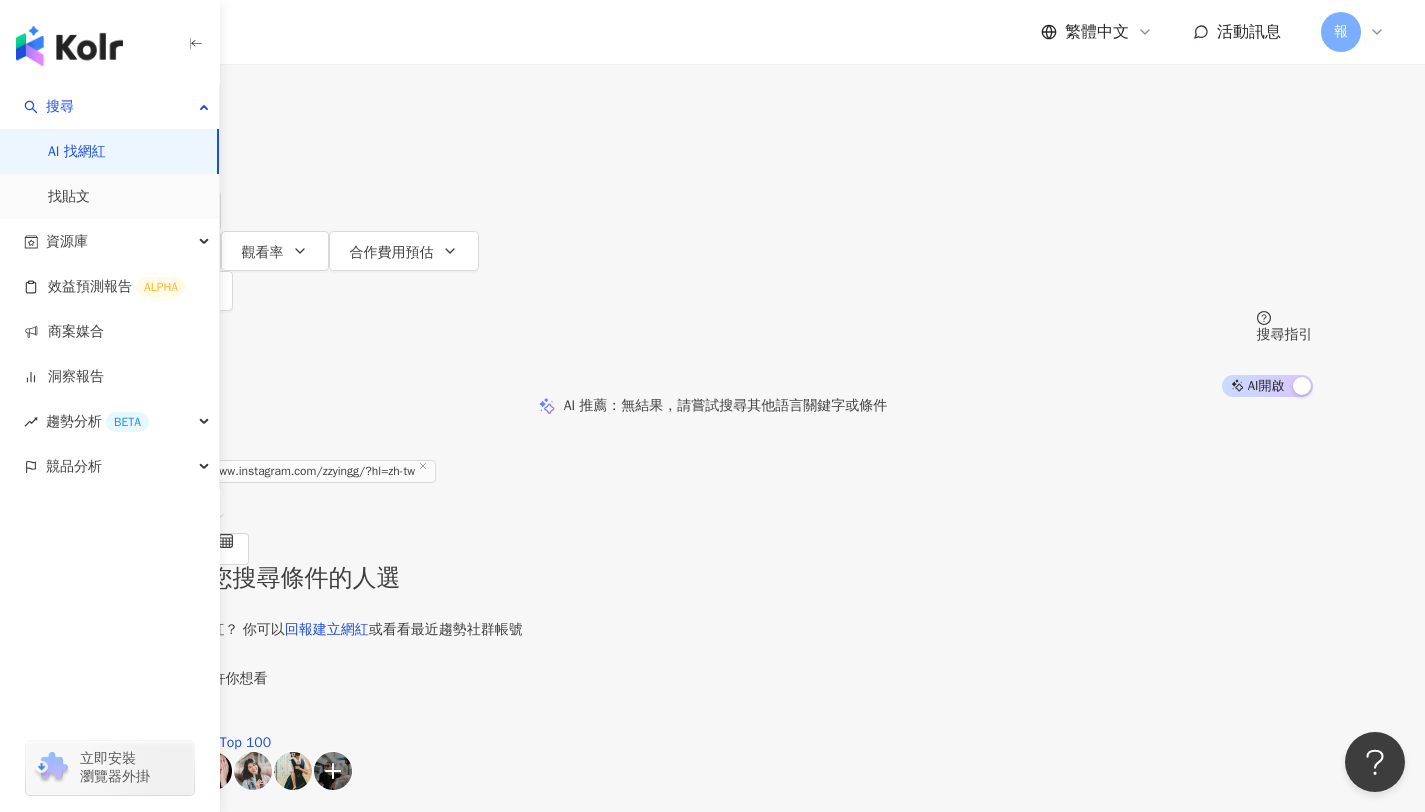 click at bounding box center (323, 19) 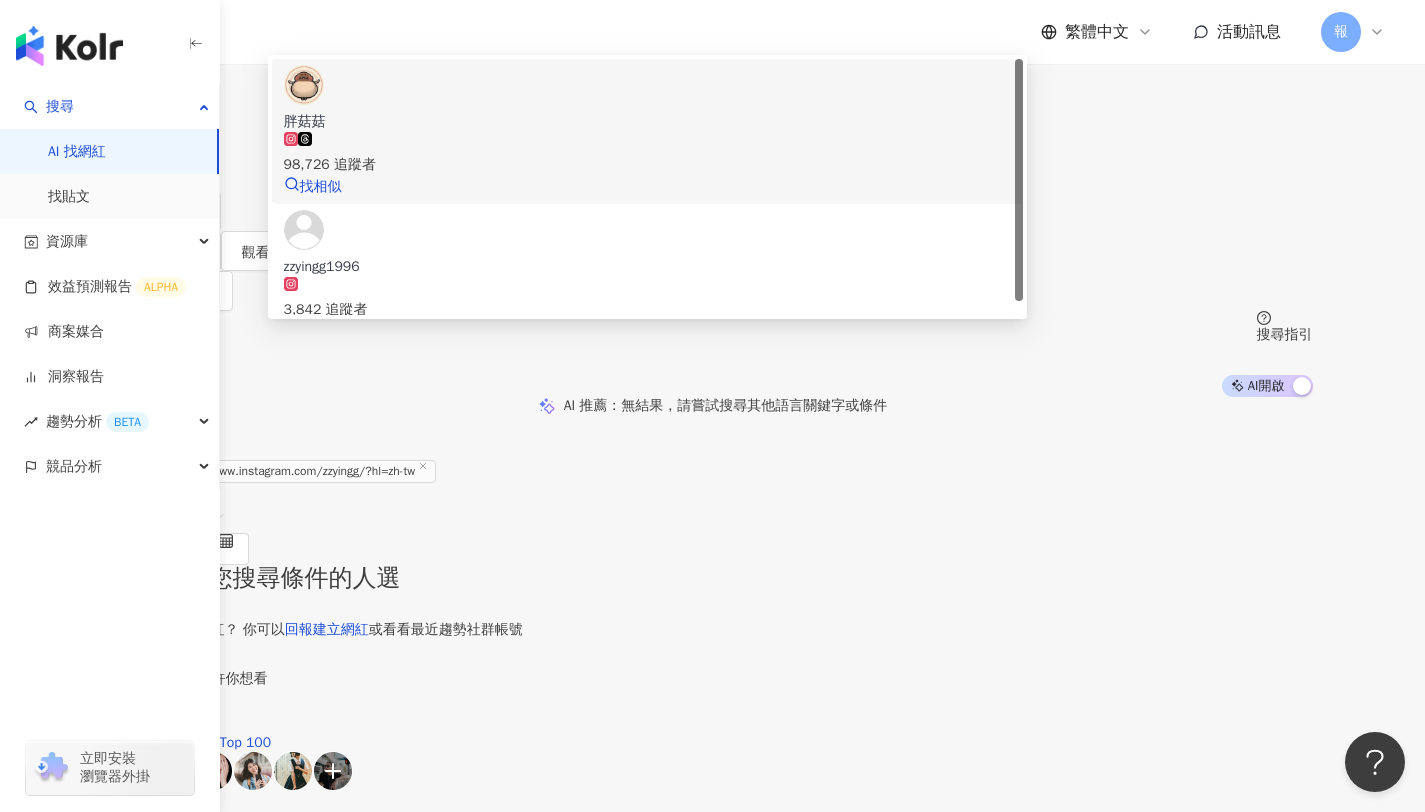 click on "98,726   追蹤者" at bounding box center (647, 154) 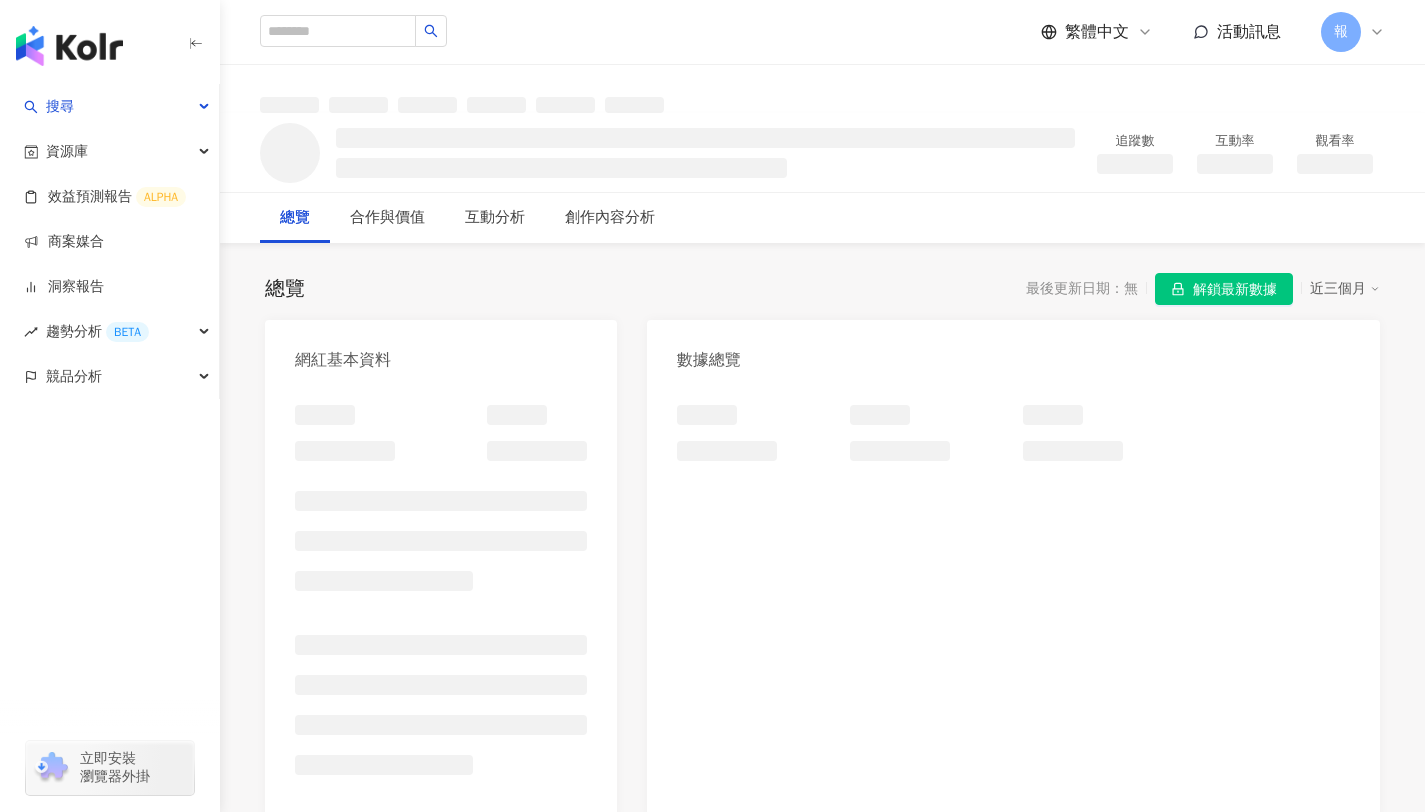scroll, scrollTop: 0, scrollLeft: 0, axis: both 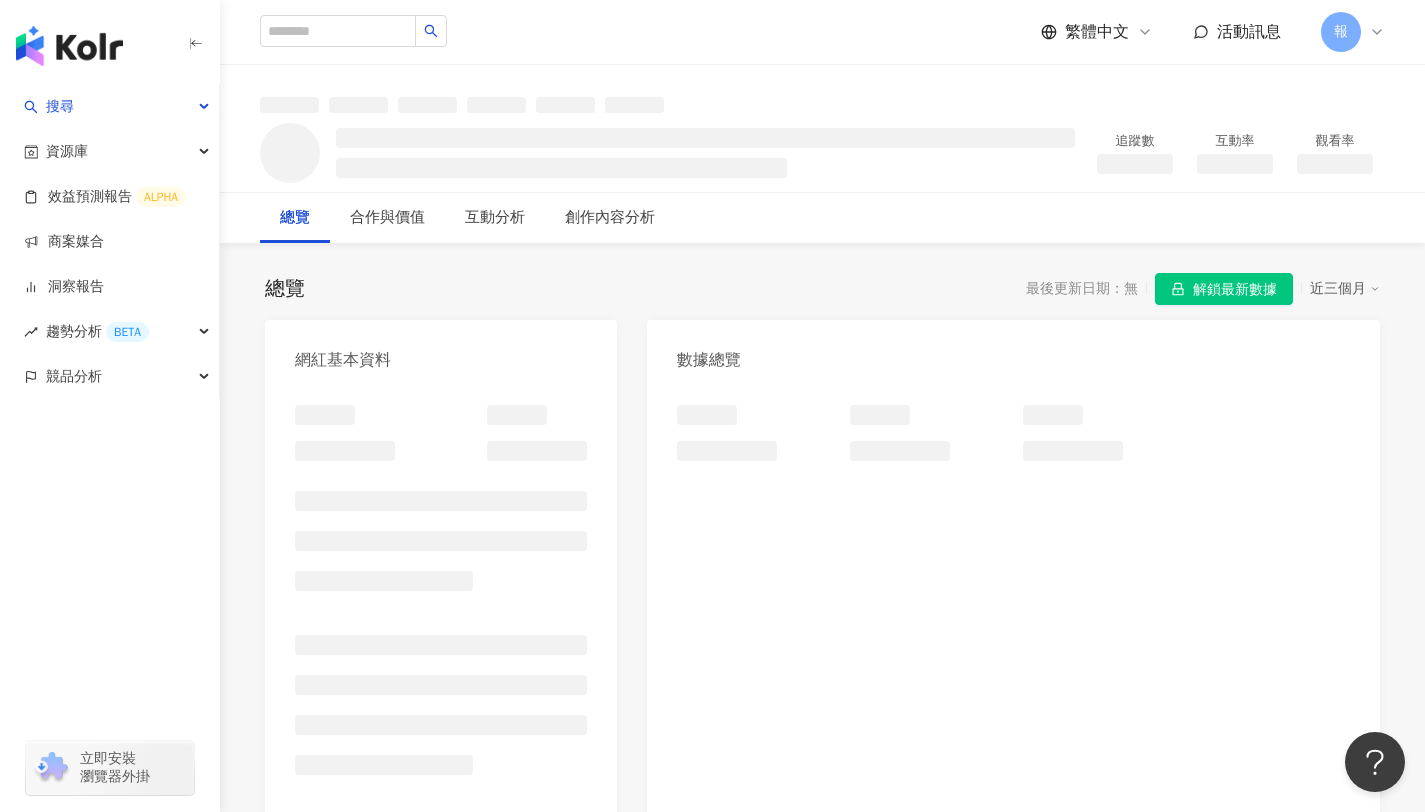click on "追蹤數 互動率 觀看率" at bounding box center (822, 152) 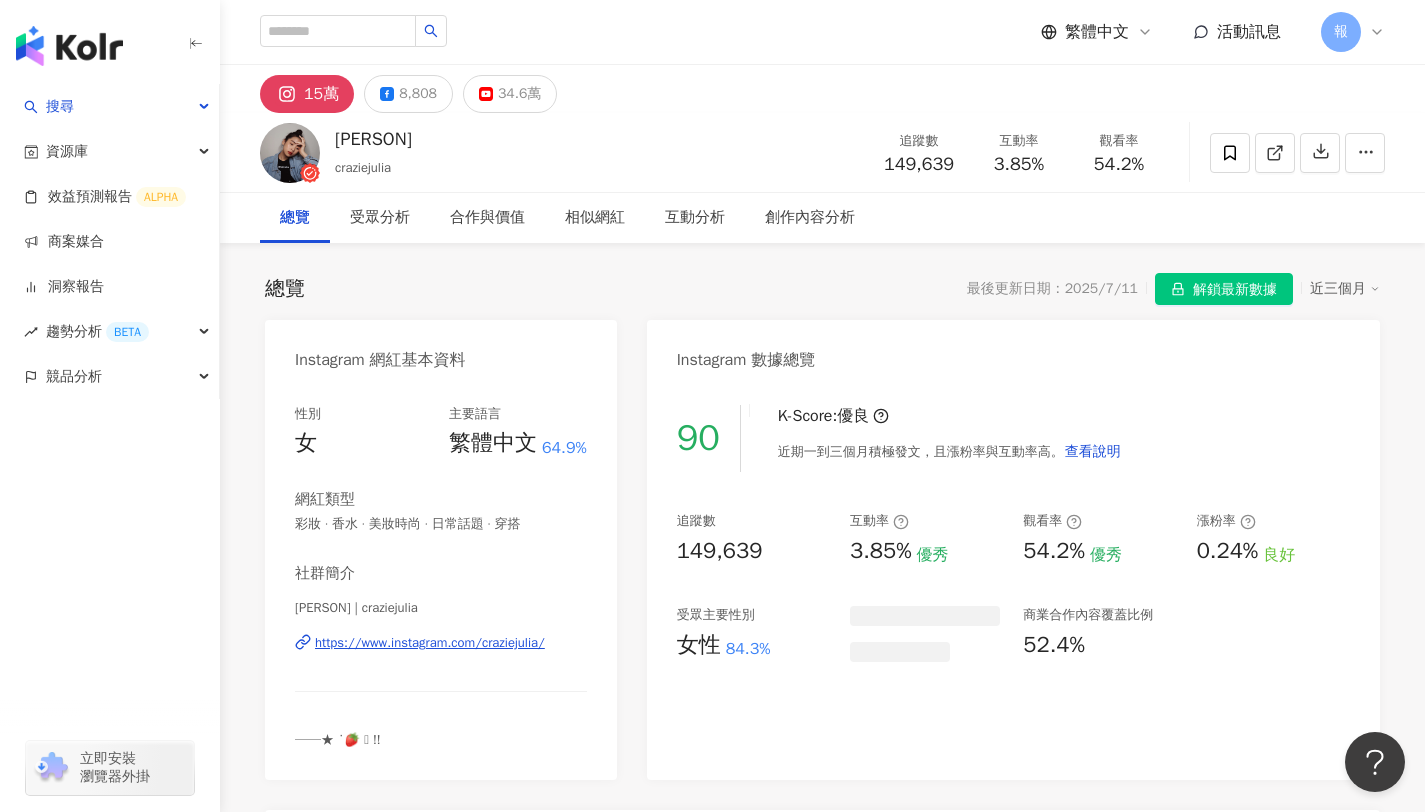 drag, startPoint x: 404, startPoint y: 165, endPoint x: 513, endPoint y: 4, distance: 194.42737 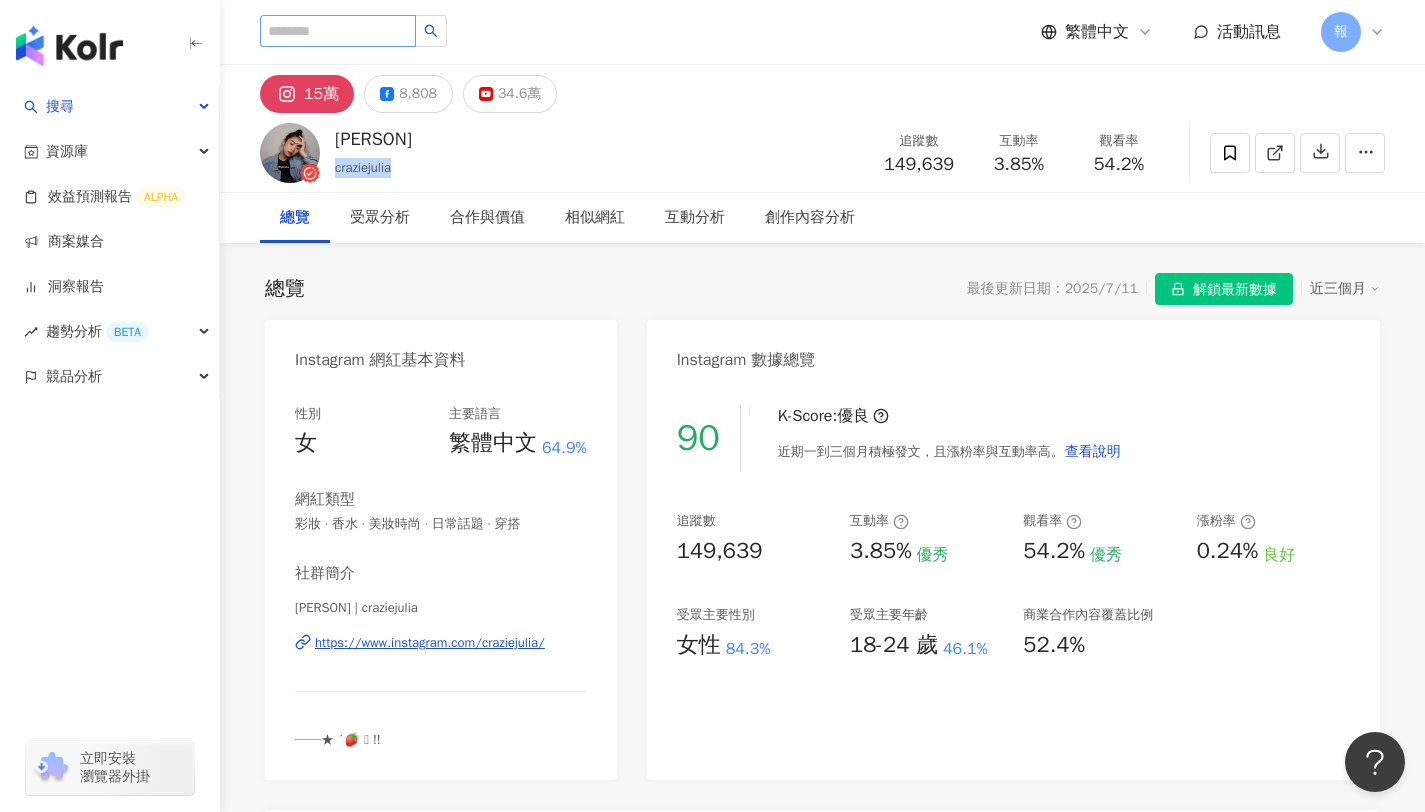 click 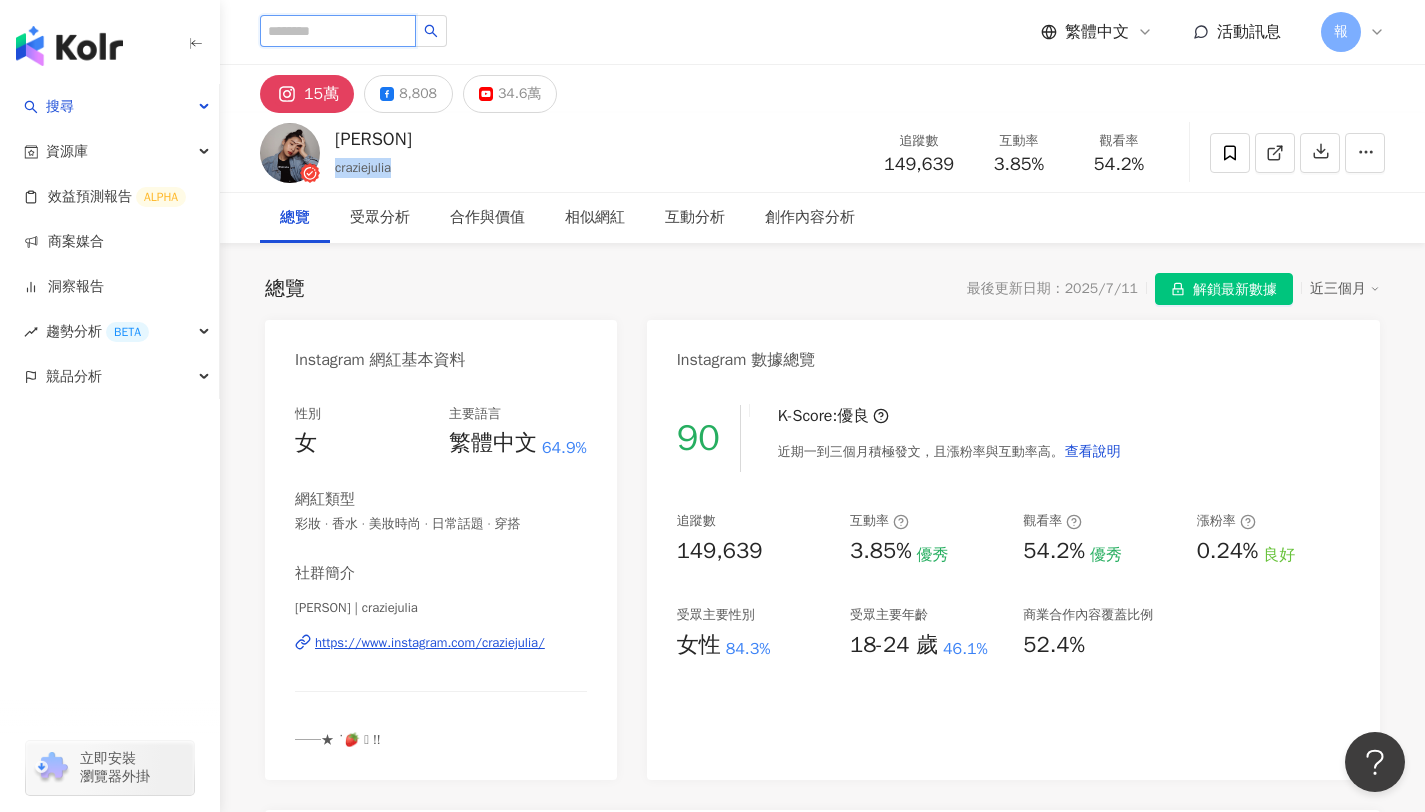 click at bounding box center (338, 31) 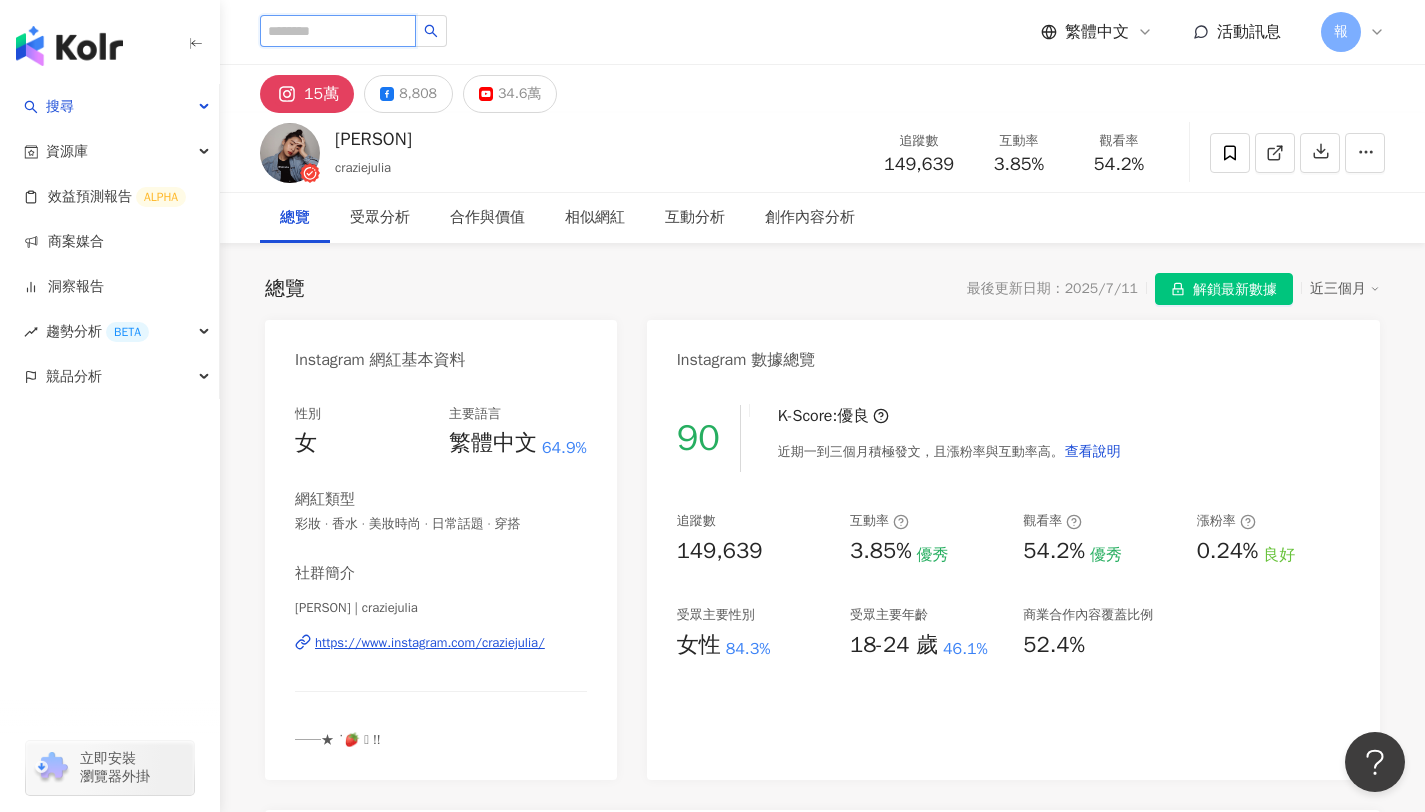 paste on "**********" 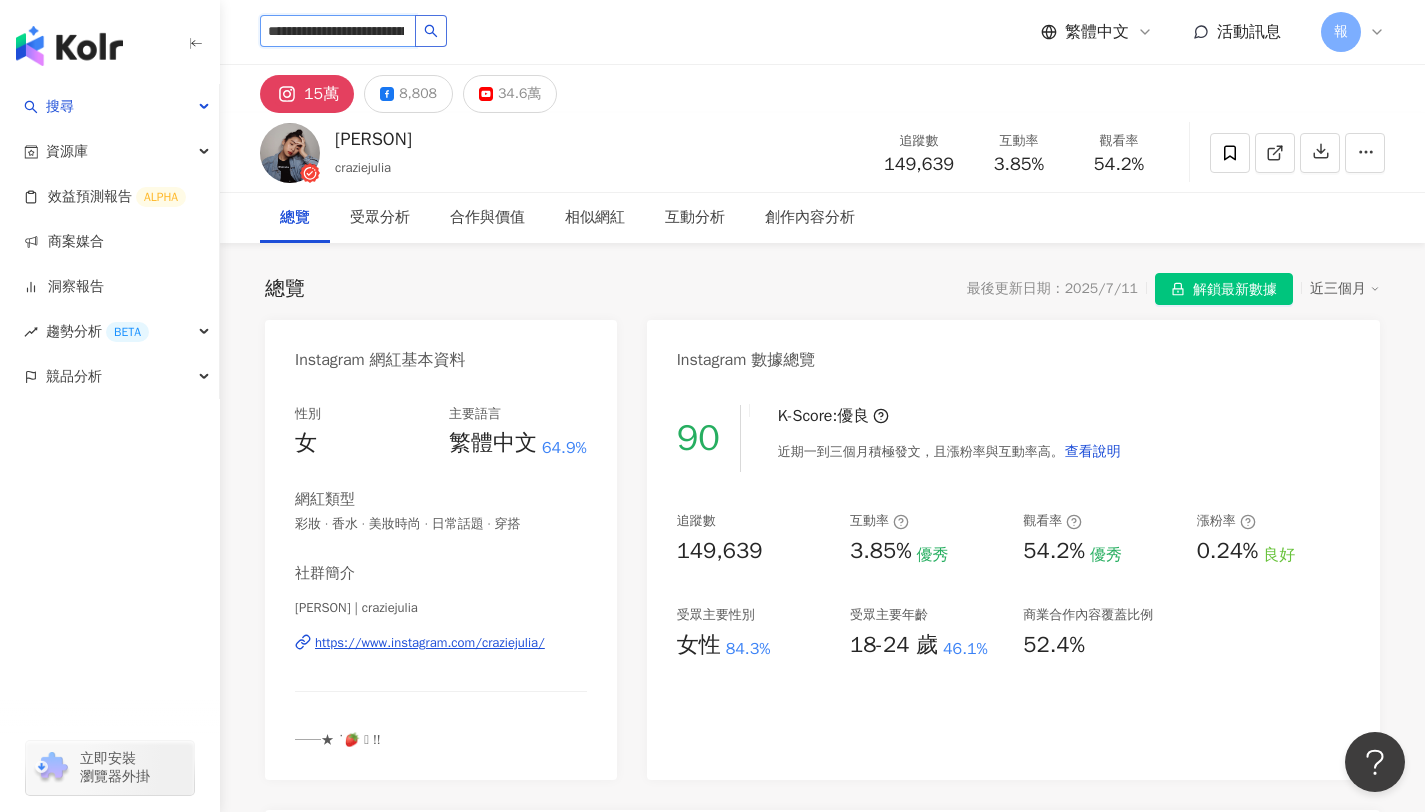 click 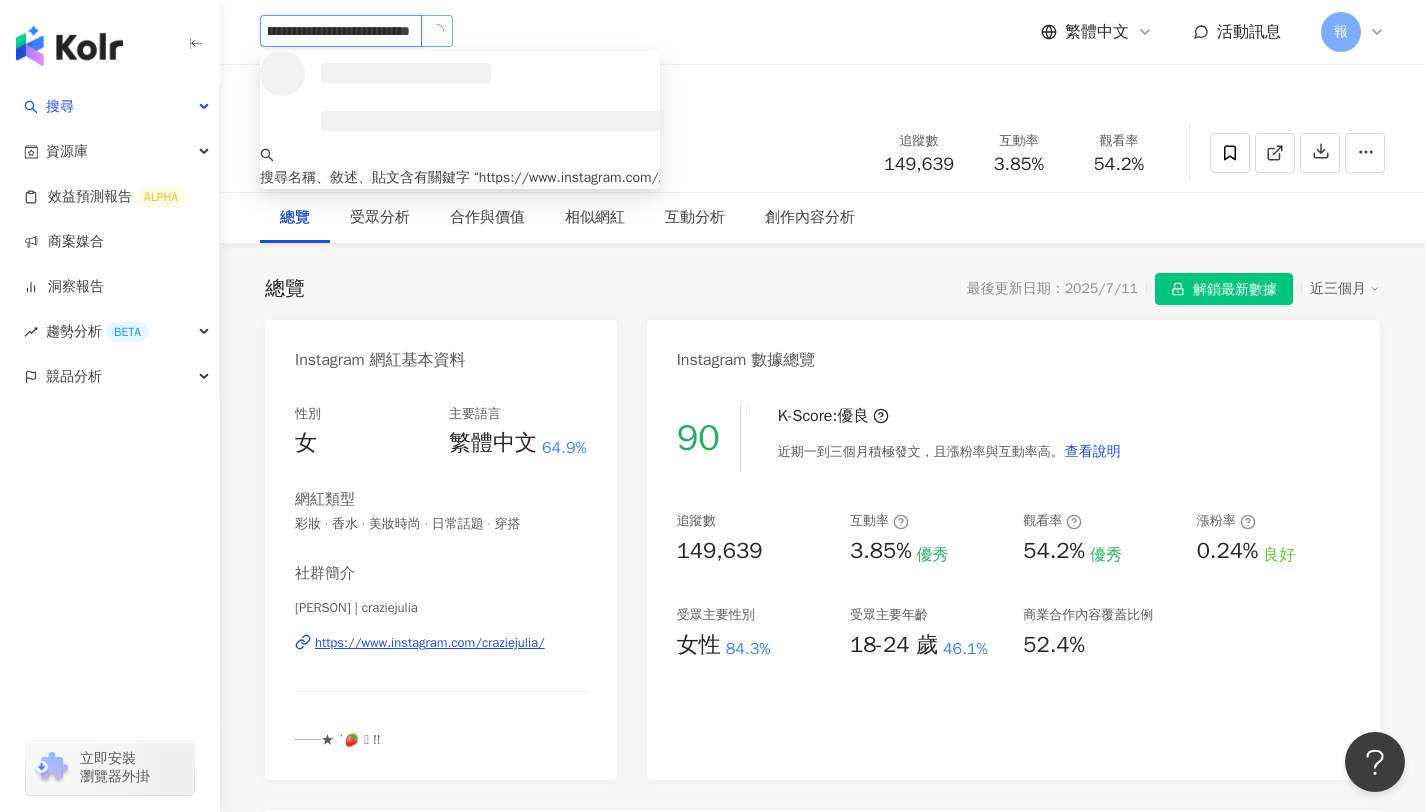 type on "**********" 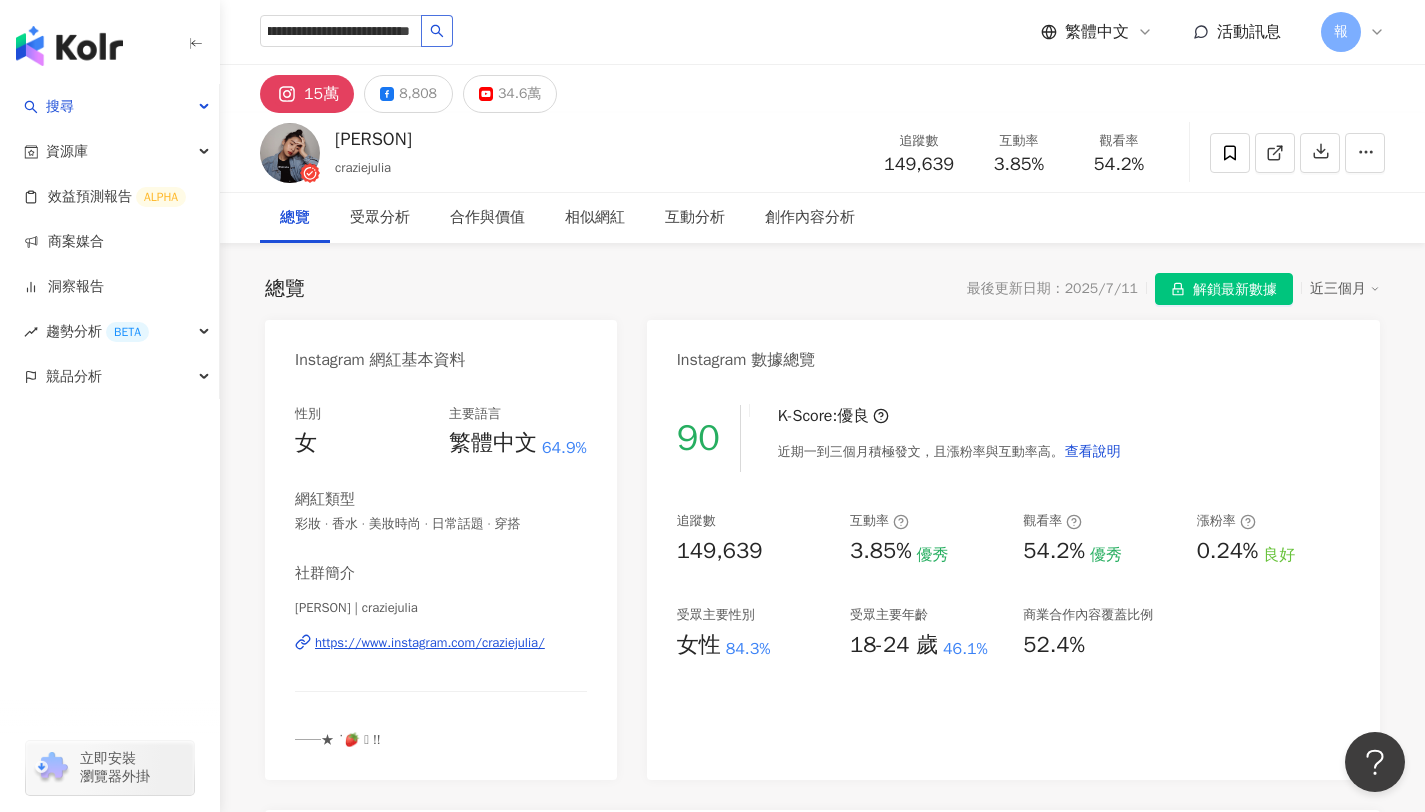 scroll, scrollTop: 0, scrollLeft: 0, axis: both 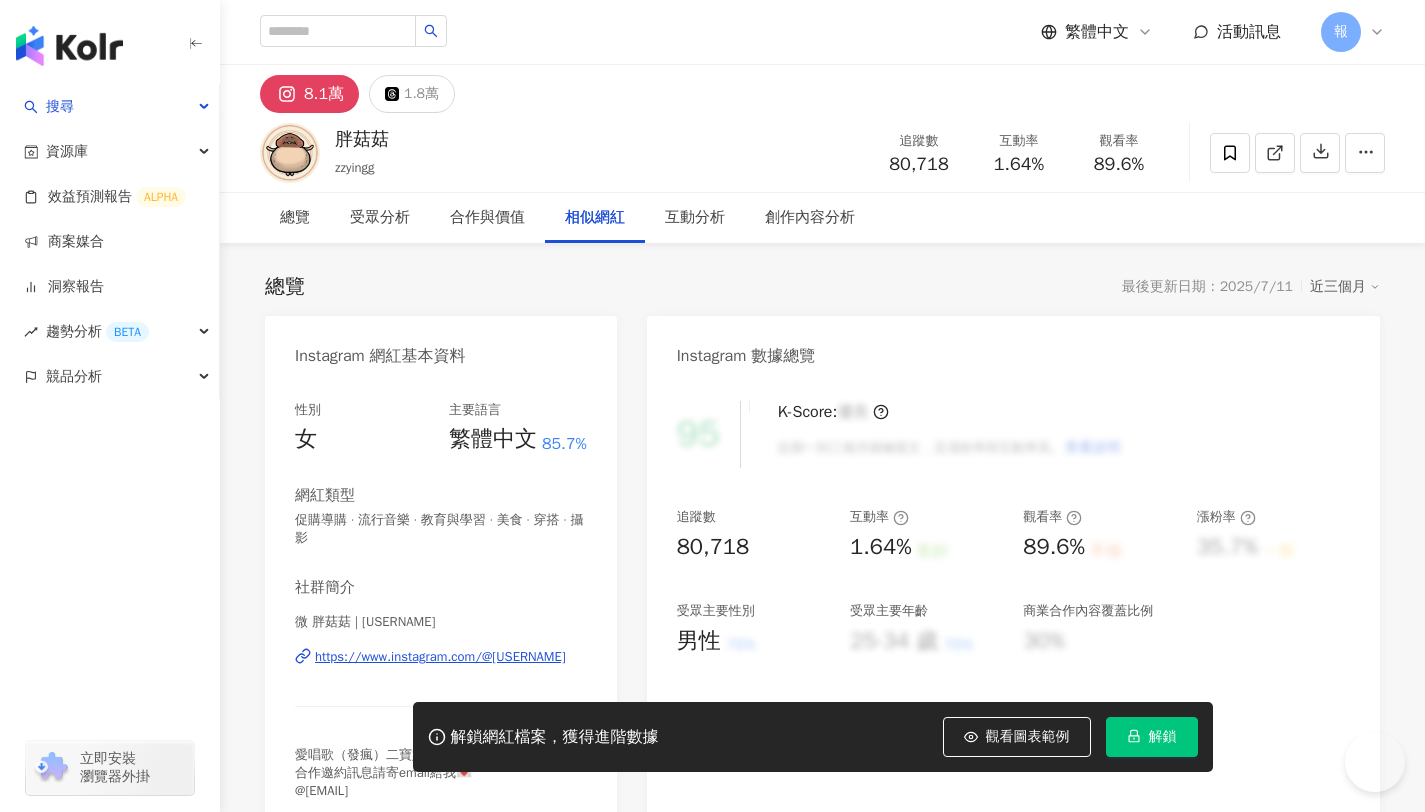 click on "STAY FOXY 6.7萬   追蹤者 1 個提及 Cindy 1,300   追蹤者 4 個提及 Johnny 5,300   追蹤者 4 個提及 強強生活 2,800   追蹤者 4 個提及 I’m Candy 1,300   追蹤者 4 個提及 Mindy 7,600   追蹤者 4 個提及" at bounding box center [822, 3879] 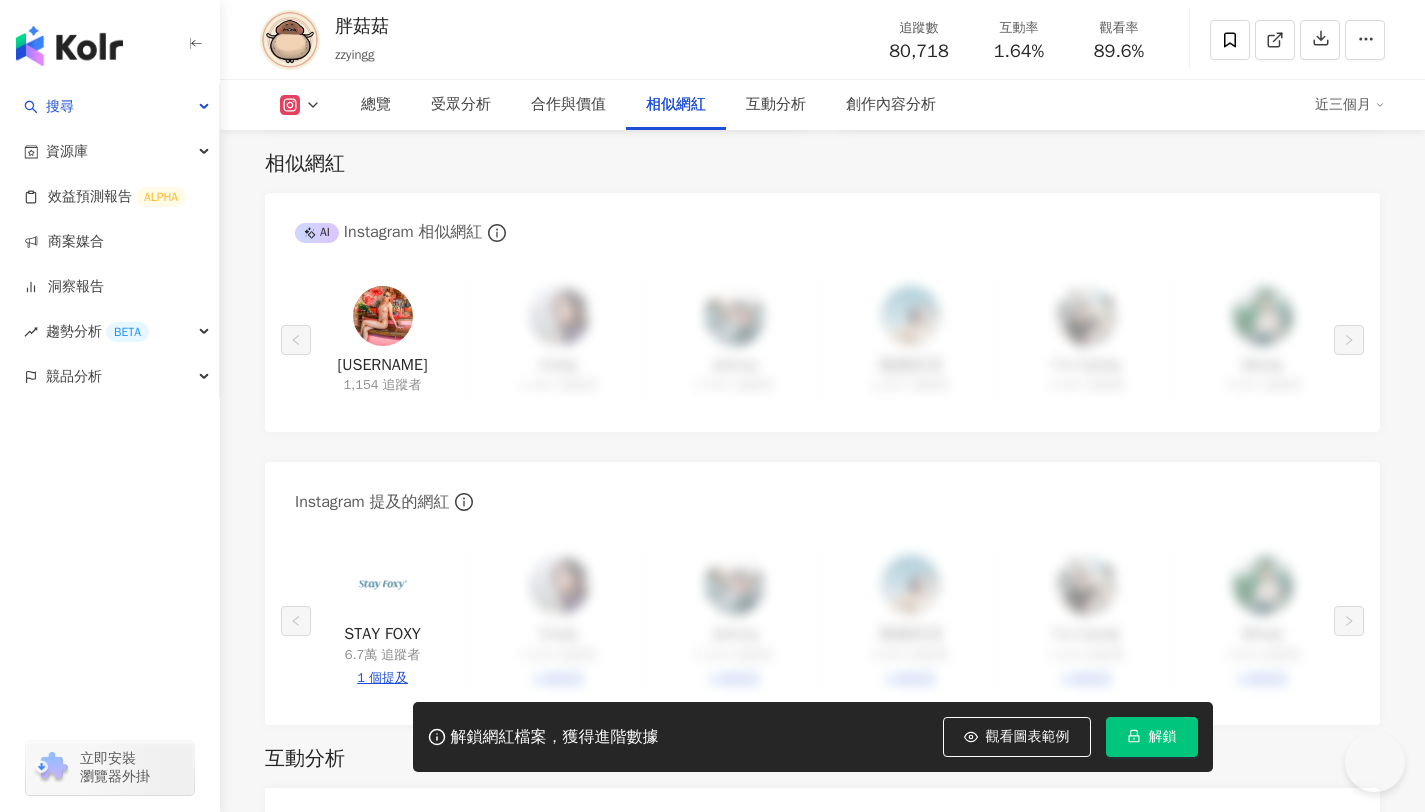 click on "STAY FOXY 6.7萬   追蹤者 1 個提及 Cindy 1,300   追蹤者 4 個提及 Johnny 5,300   追蹤者 4 個提及 強強生活 2,800   追蹤者 4 個提及 I’m Candy 1,300   追蹤者 4 個提及 Mindy 7,600   追蹤者 4 個提及" at bounding box center (822, 626) 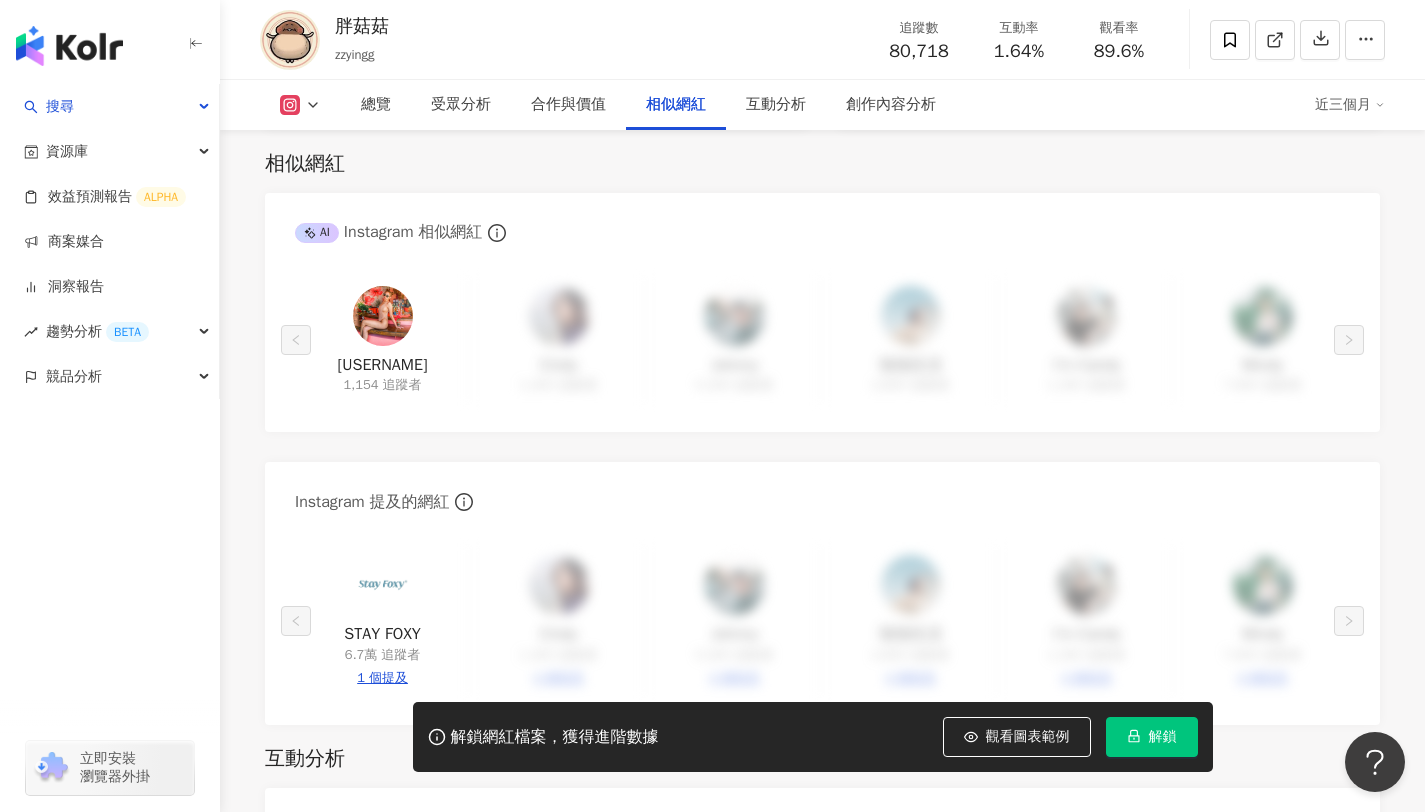 scroll, scrollTop: 0, scrollLeft: 0, axis: both 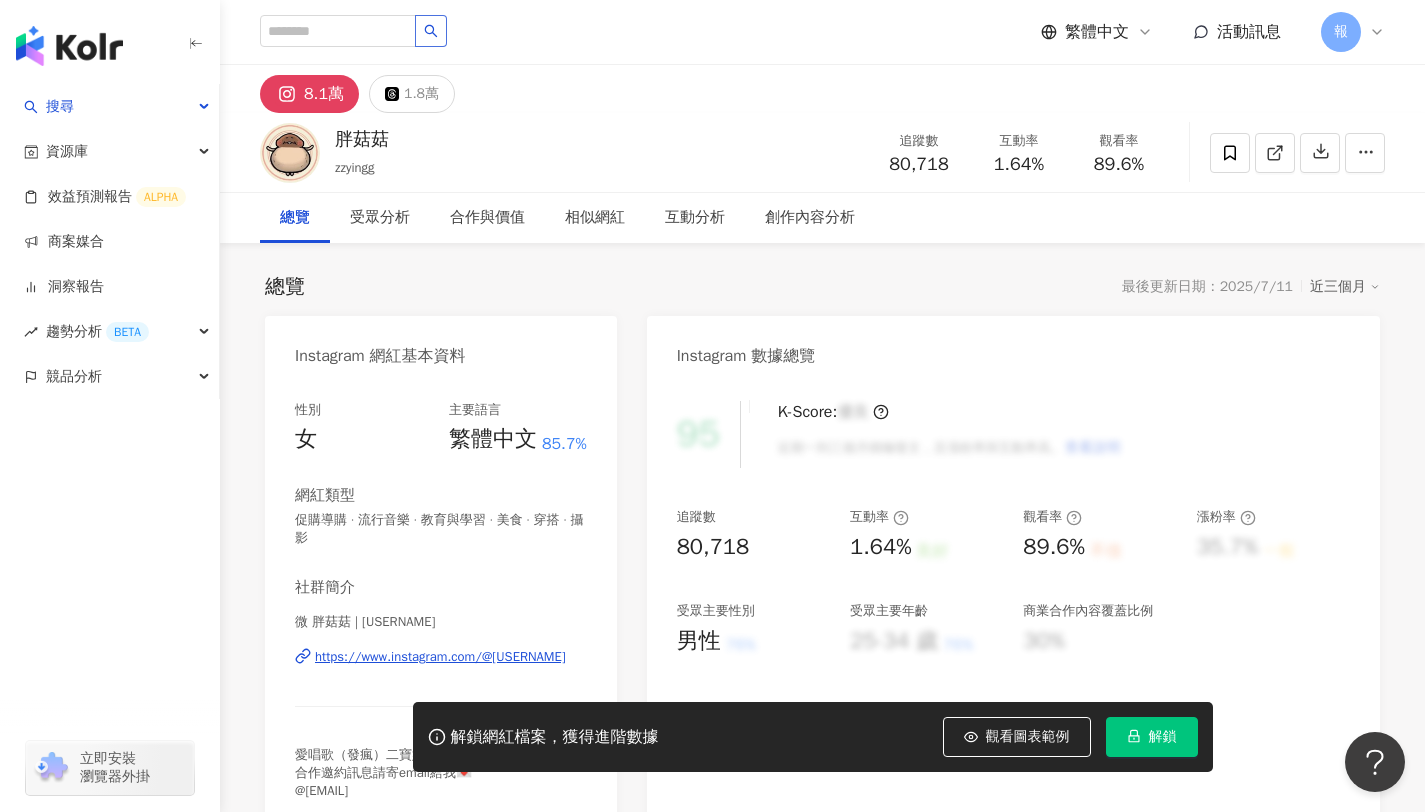 click at bounding box center [431, 31] 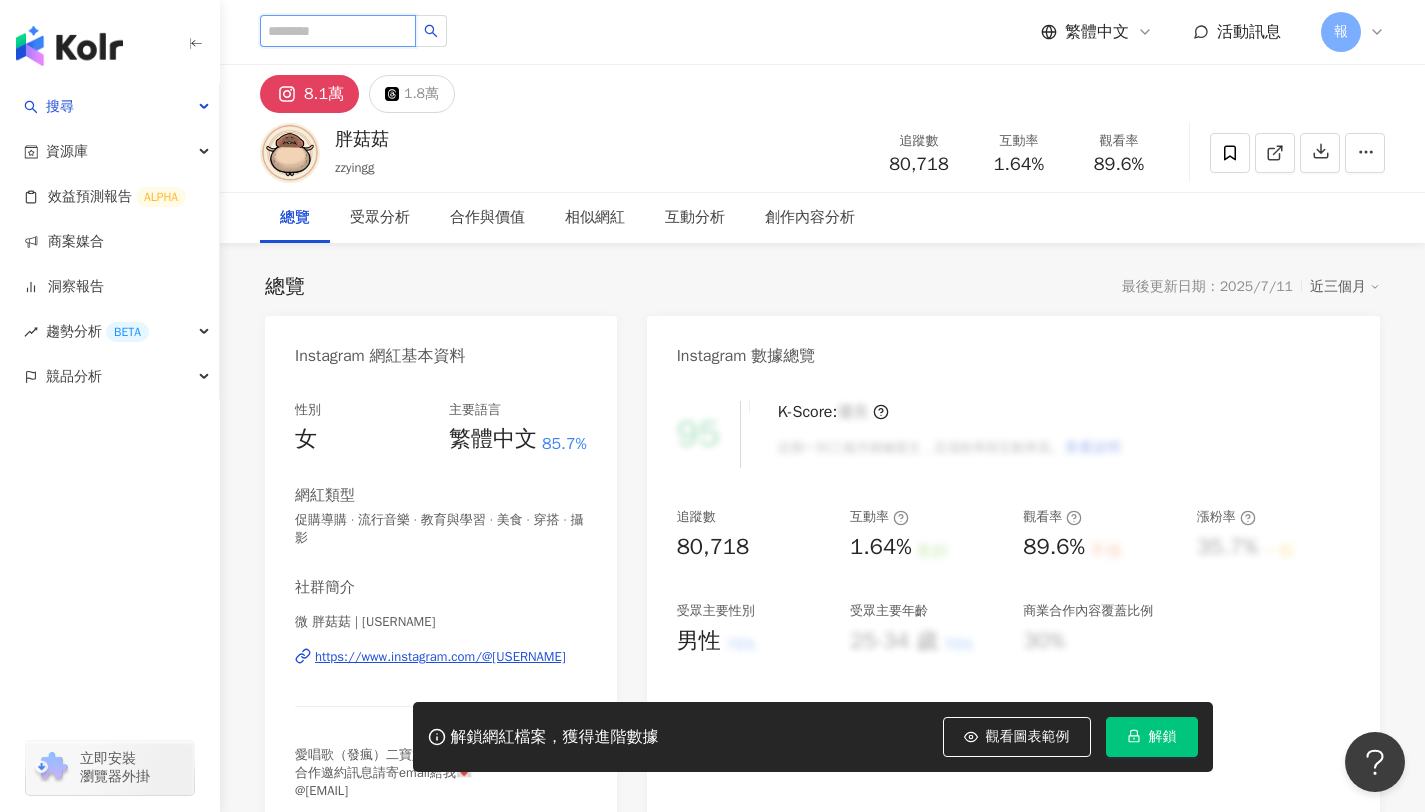 click at bounding box center [338, 31] 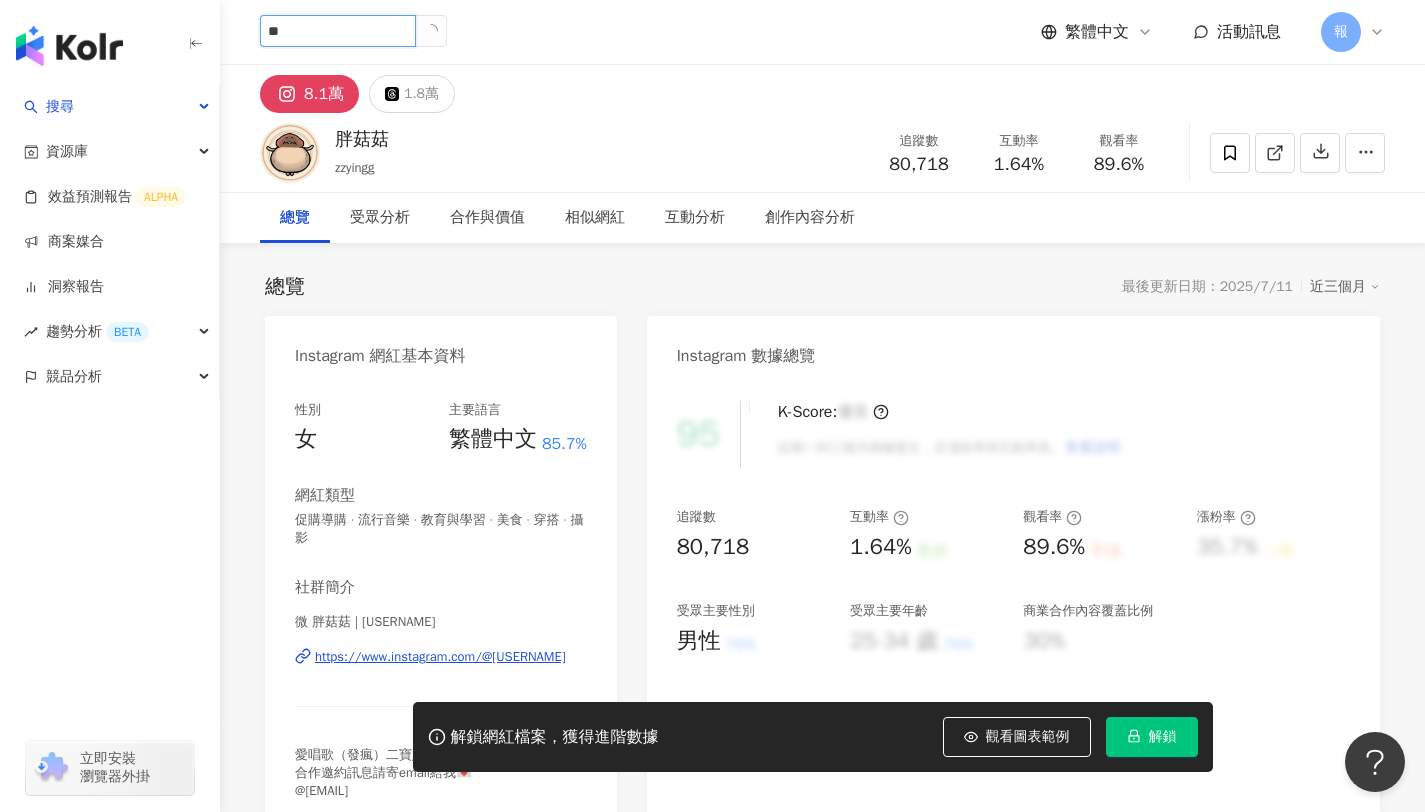type on "***" 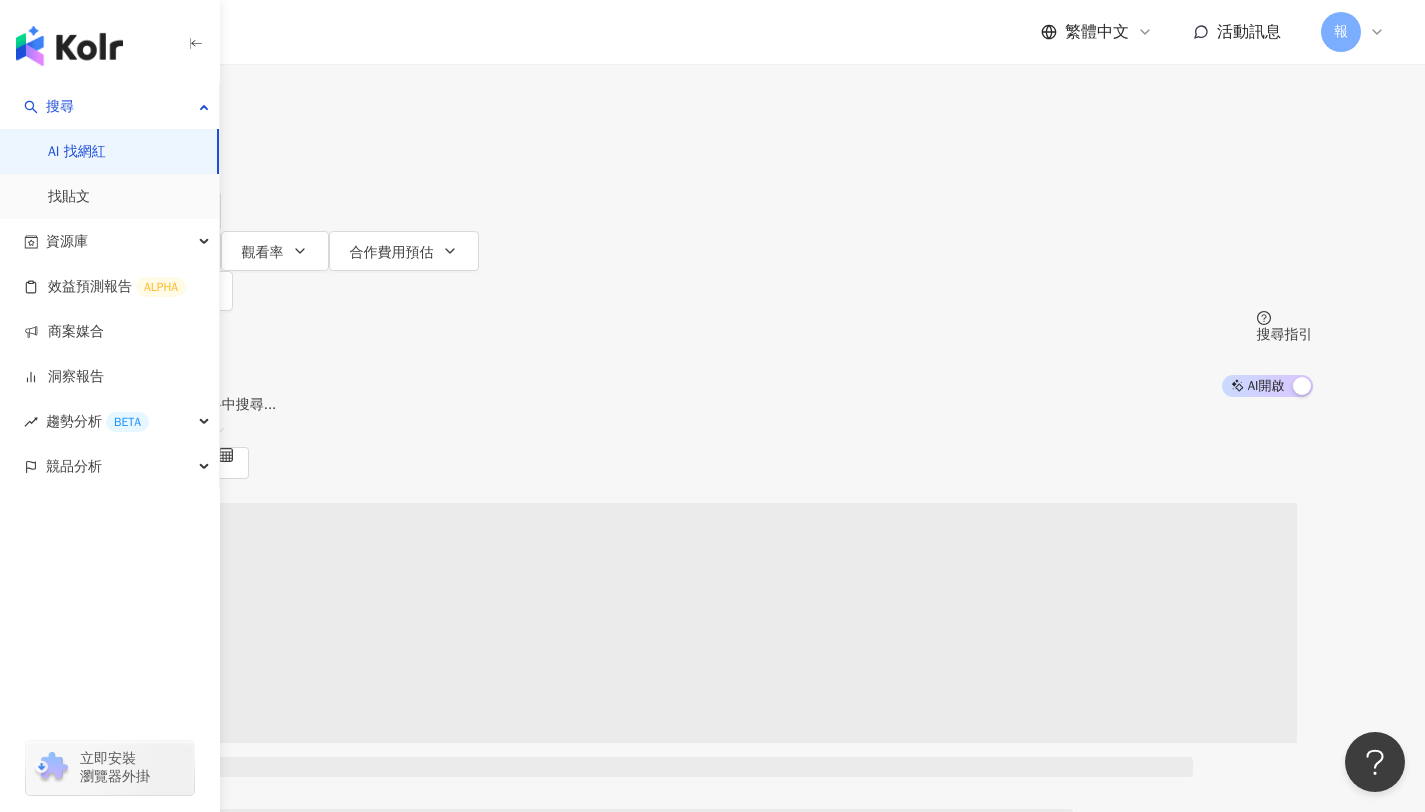 type on "*" 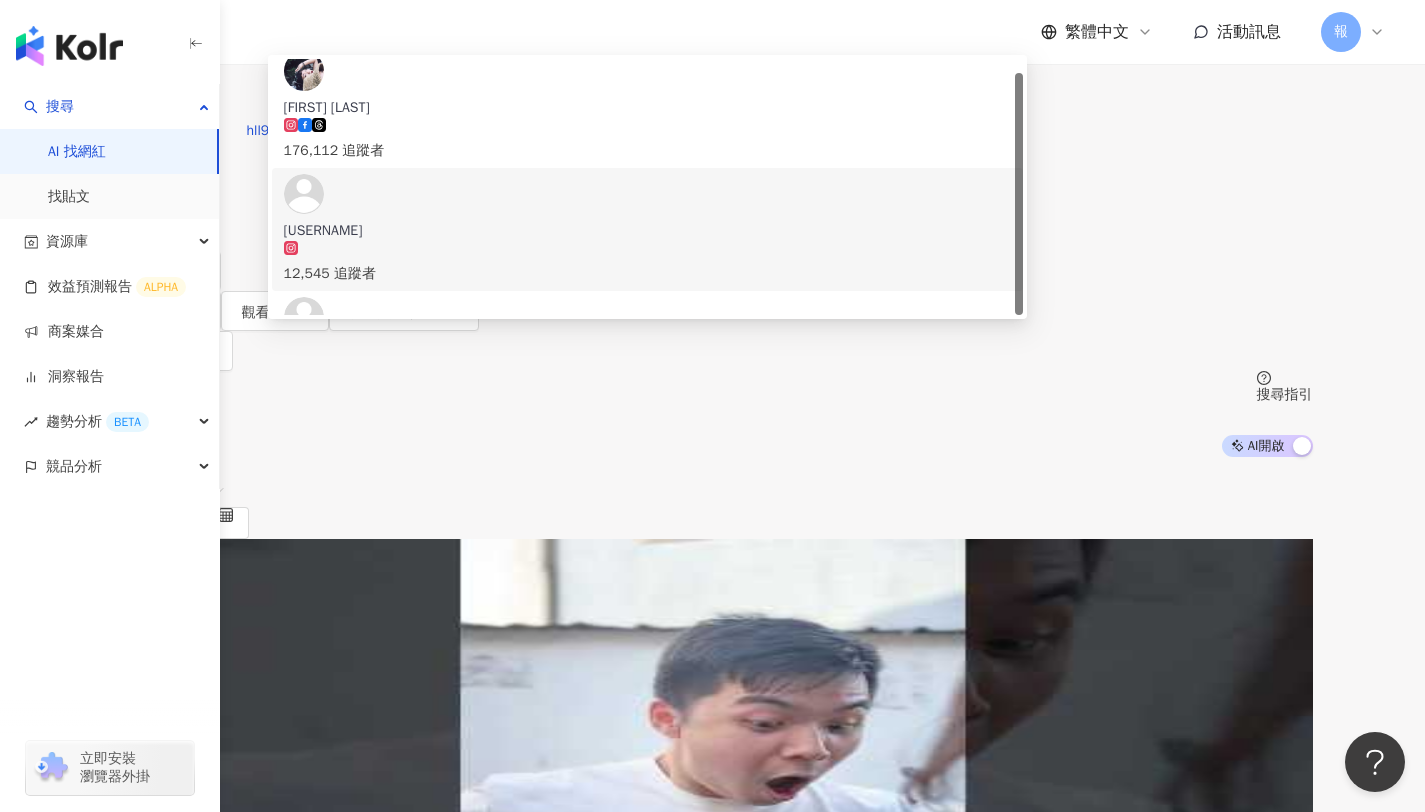 scroll, scrollTop: 0, scrollLeft: 0, axis: both 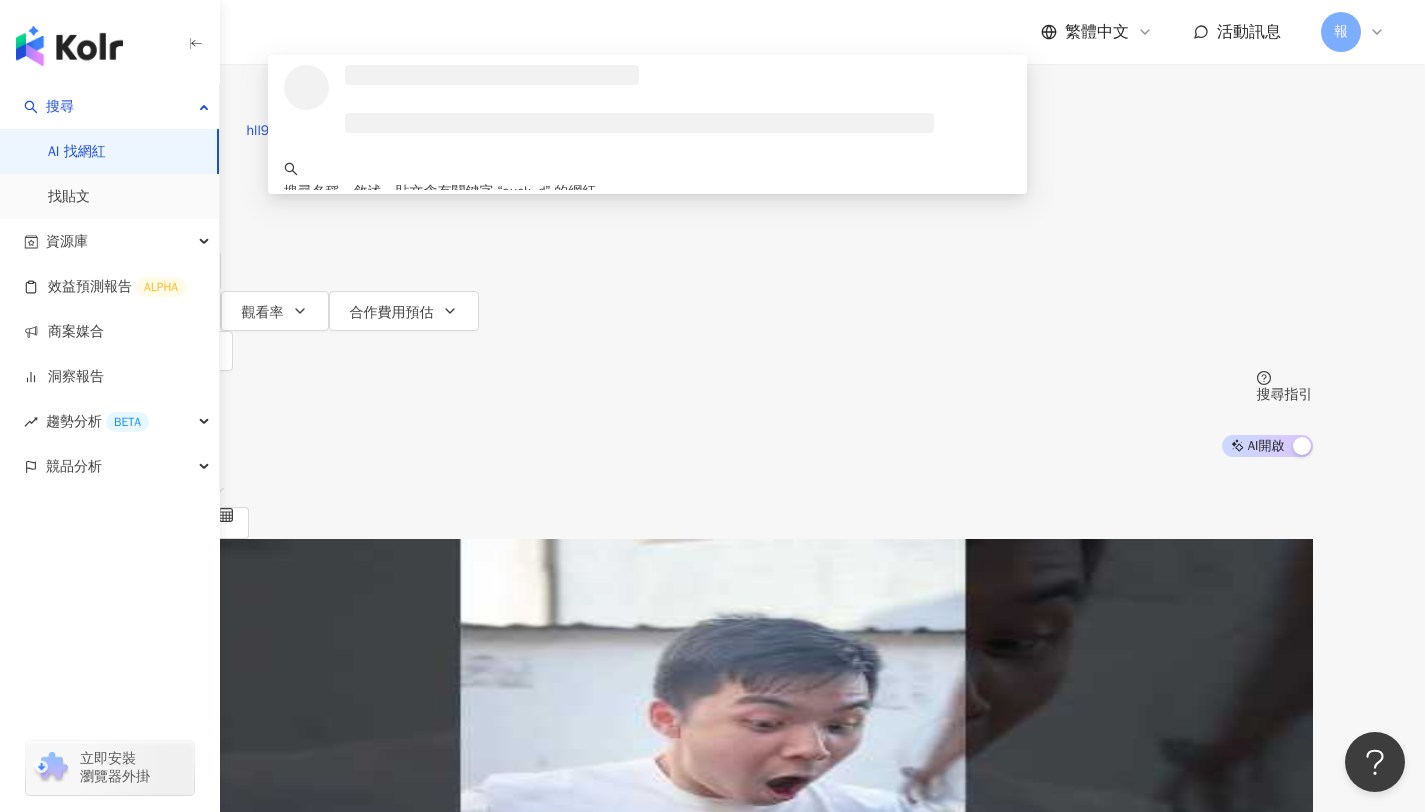 type on "*********" 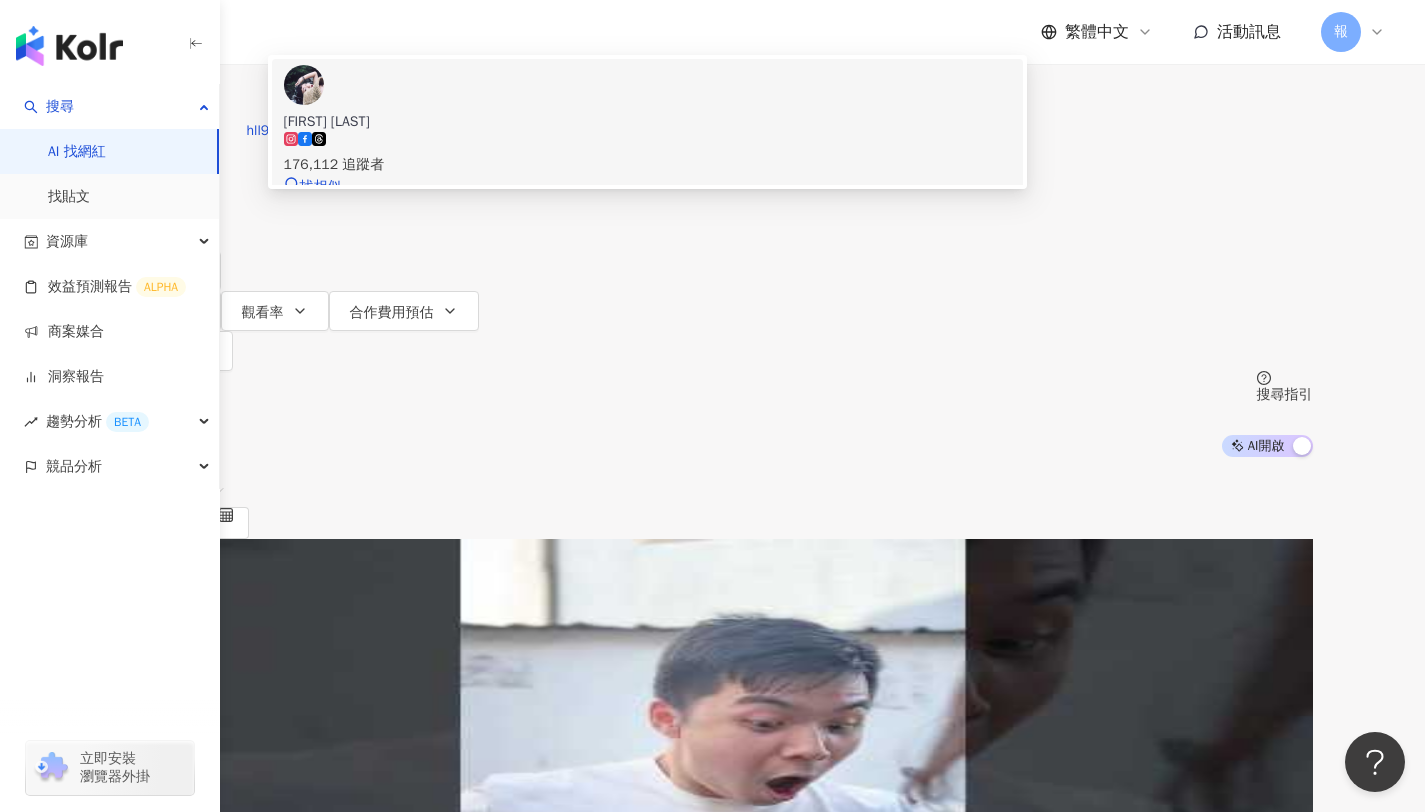 click on "176,112   追蹤者" at bounding box center [647, 165] 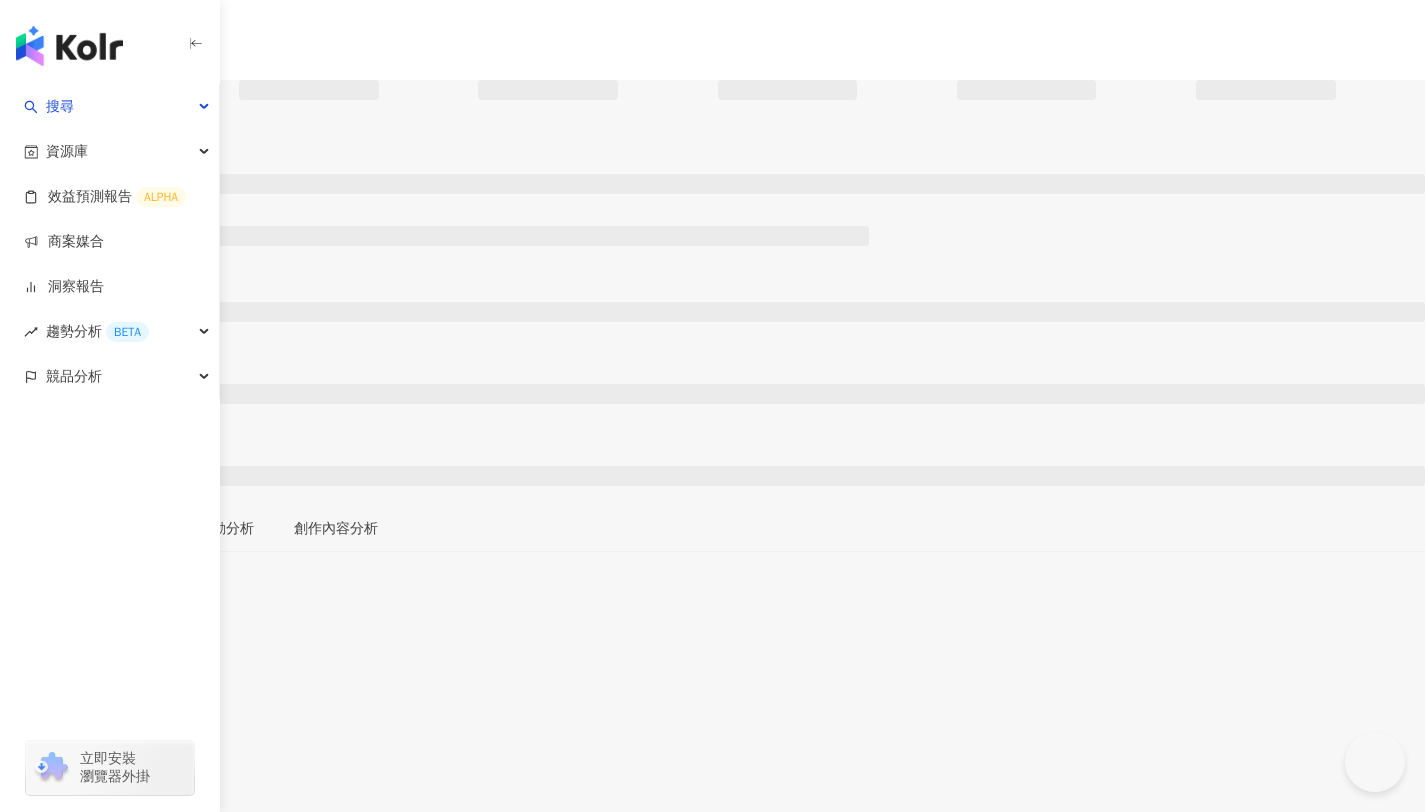 scroll, scrollTop: 0, scrollLeft: 0, axis: both 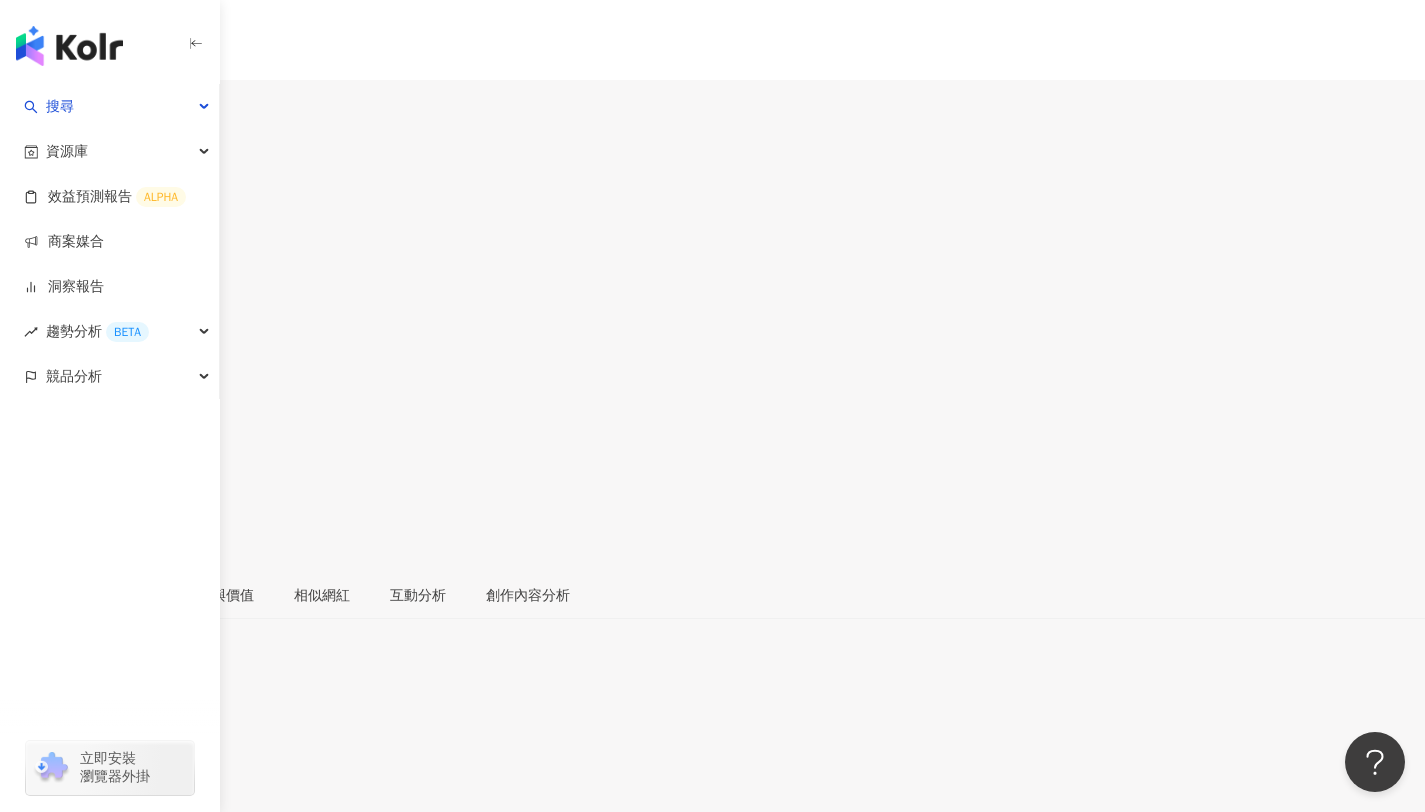 click on "Wendy Chen 蒂蒂, suck_didi 追蹤數 無資料 互動率 無資料 觀看率 無資料" at bounding box center (712, 351) 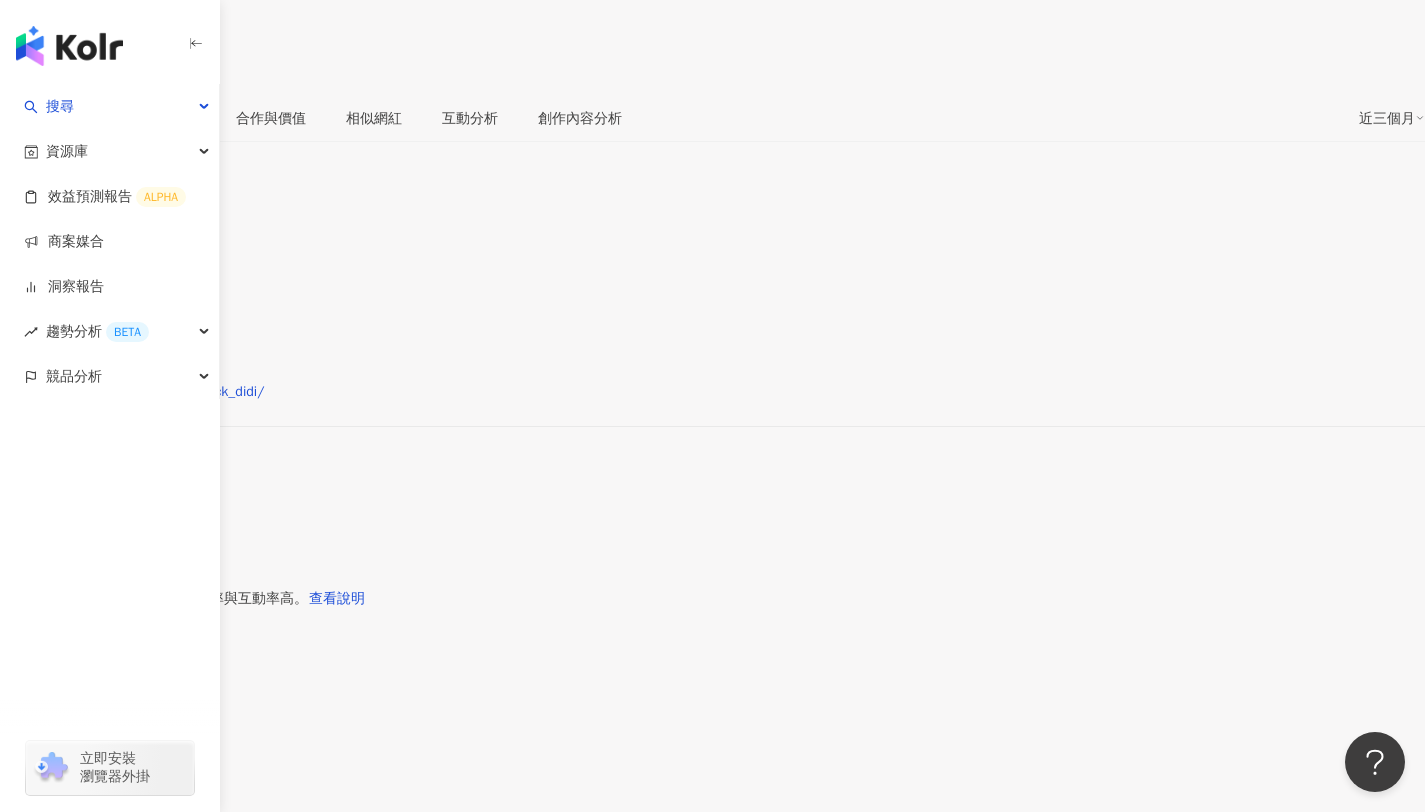 scroll, scrollTop: 0, scrollLeft: 0, axis: both 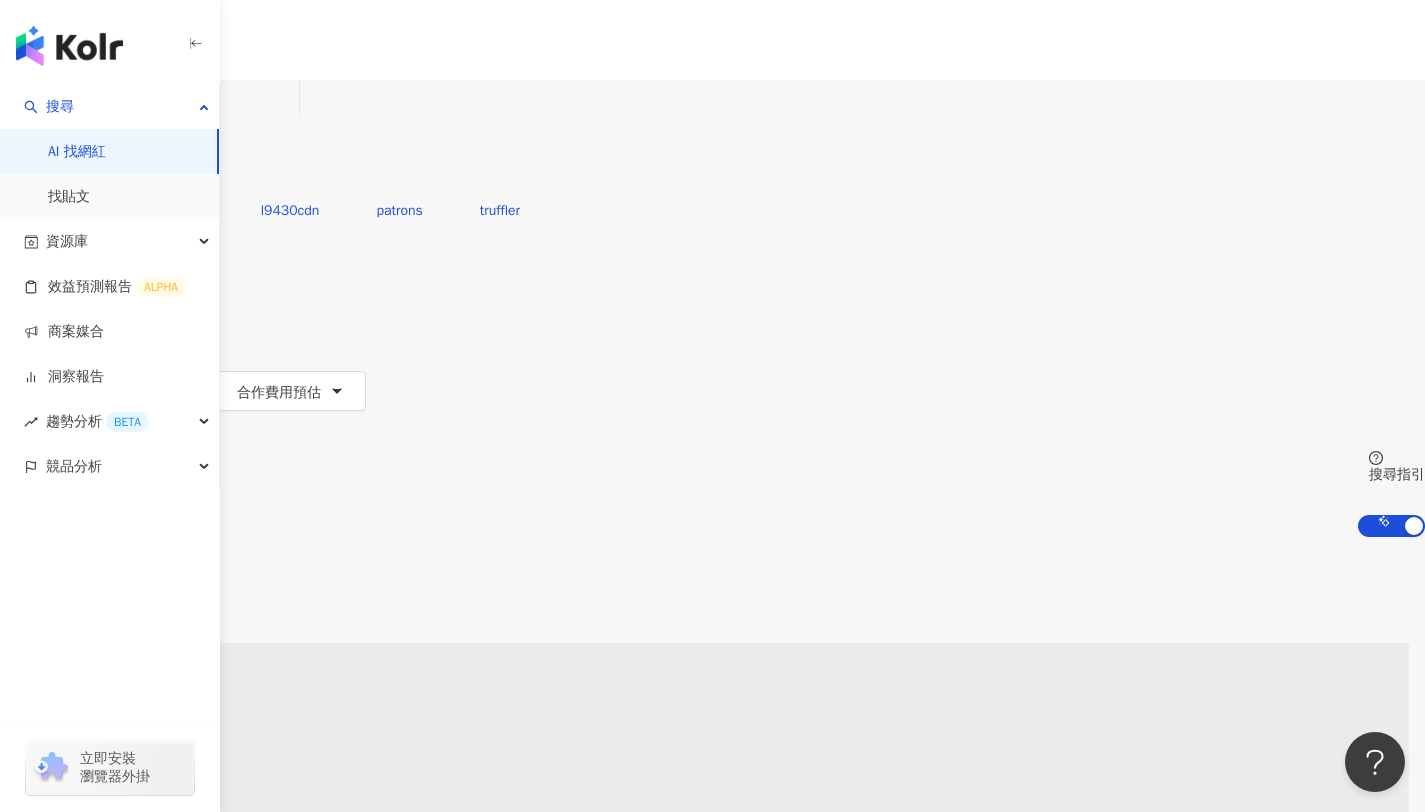 click at bounding box center [210, 99] 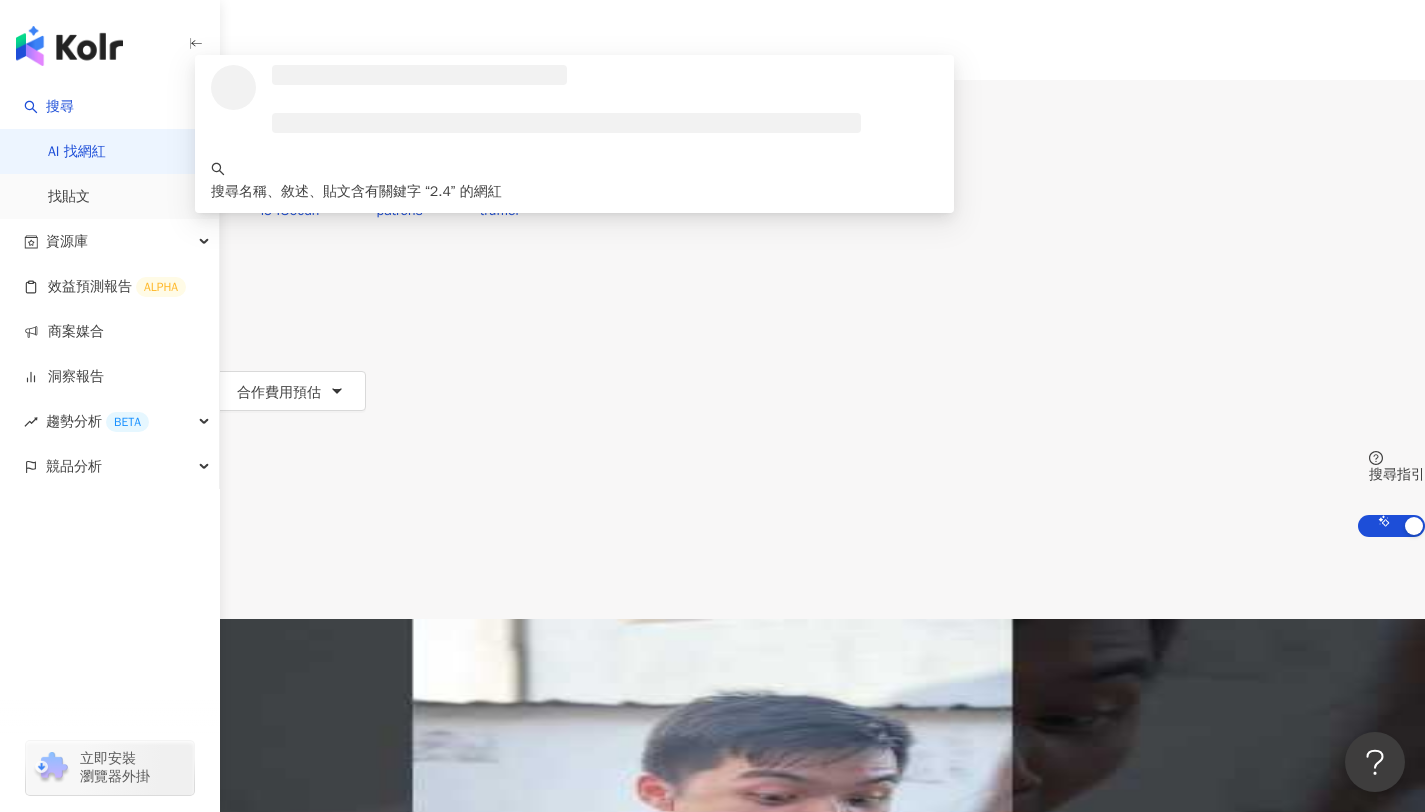 type on "*" 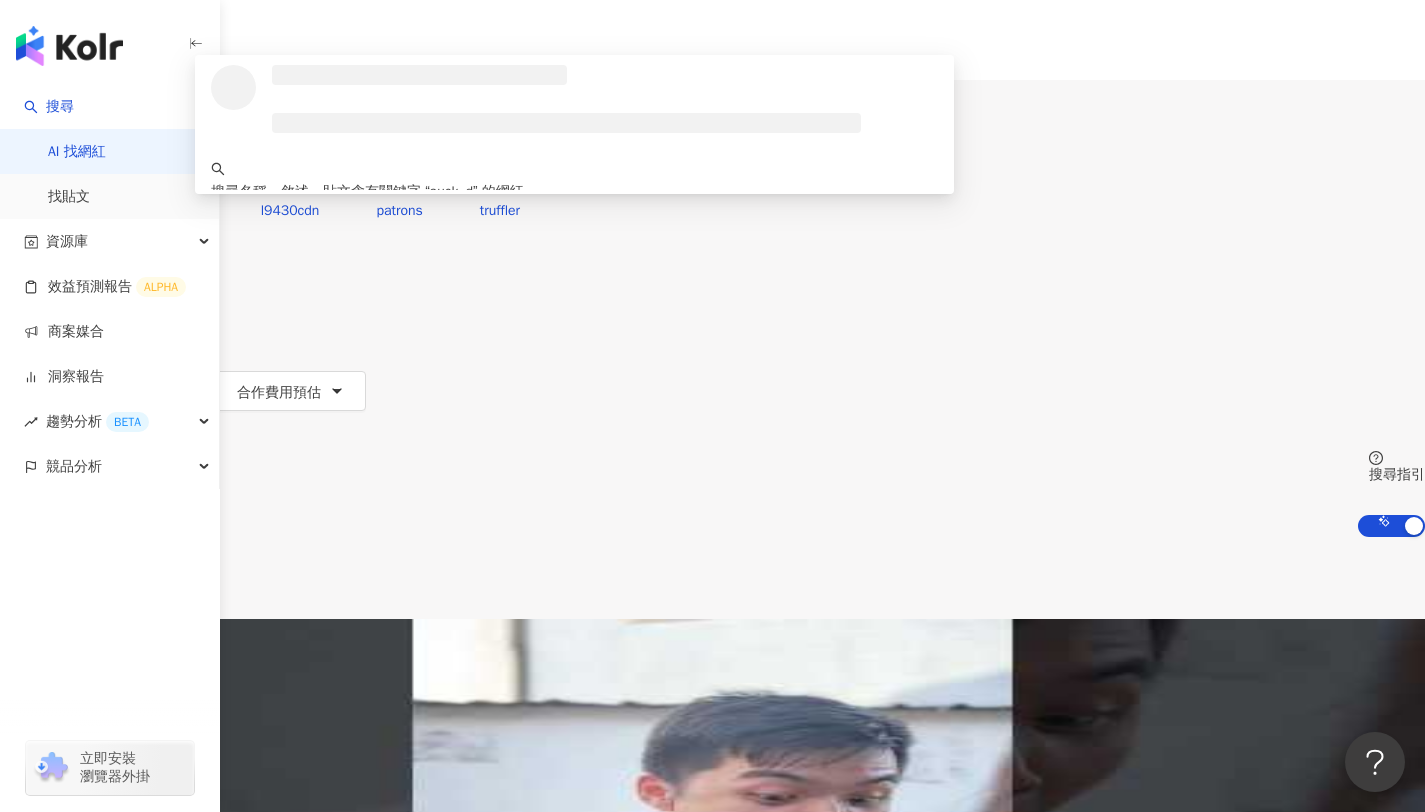 type on "********" 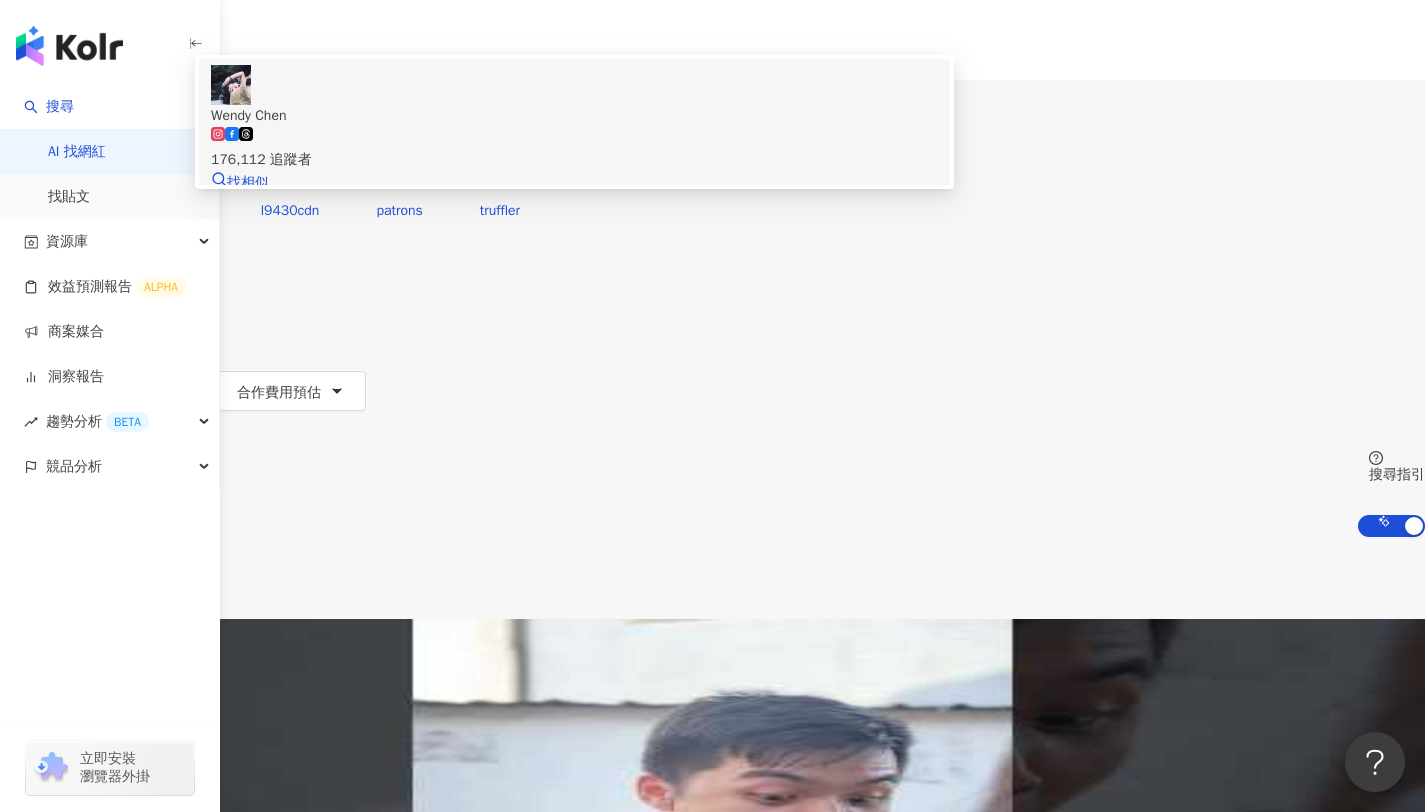 click on "176,112   追蹤者" at bounding box center (574, 160) 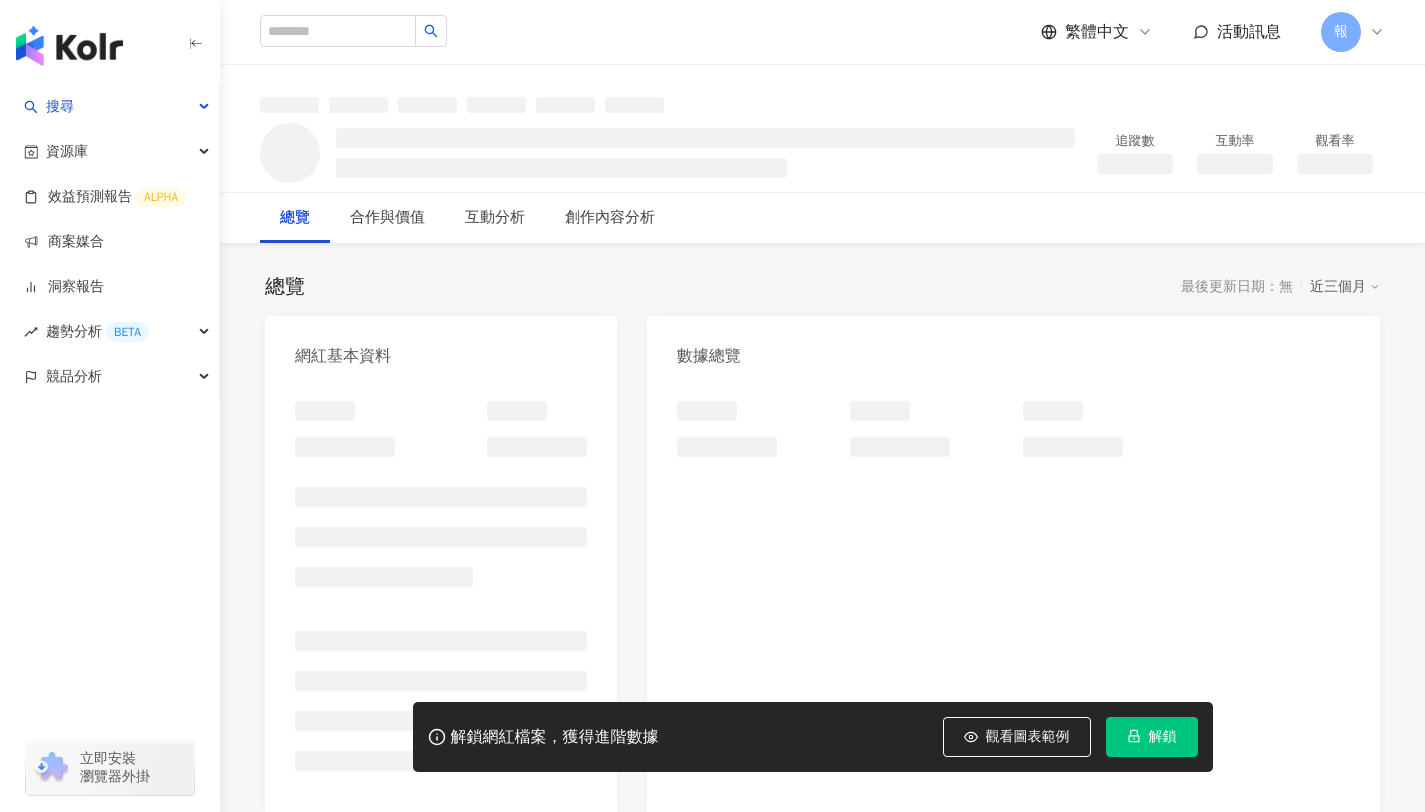 scroll, scrollTop: 0, scrollLeft: 0, axis: both 